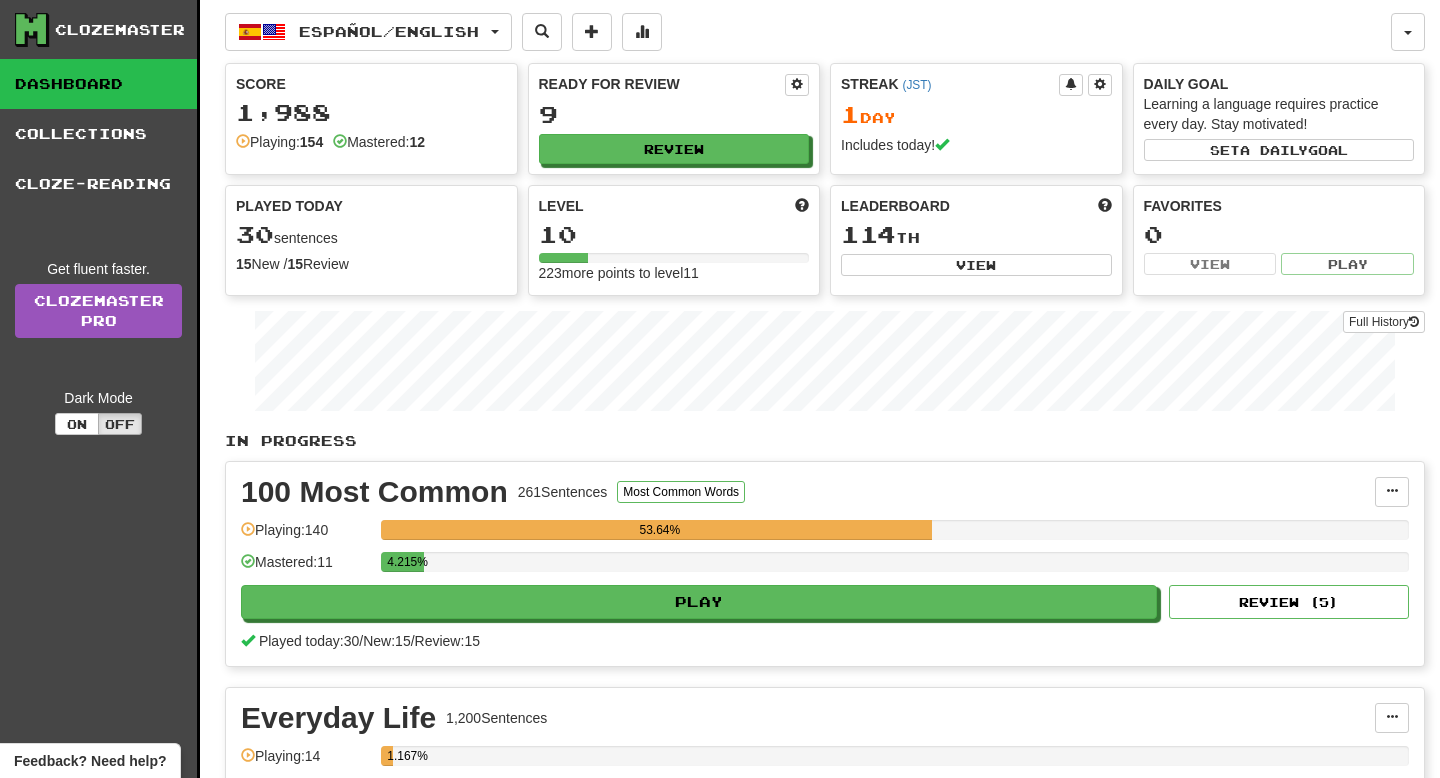 scroll, scrollTop: 0, scrollLeft: 0, axis: both 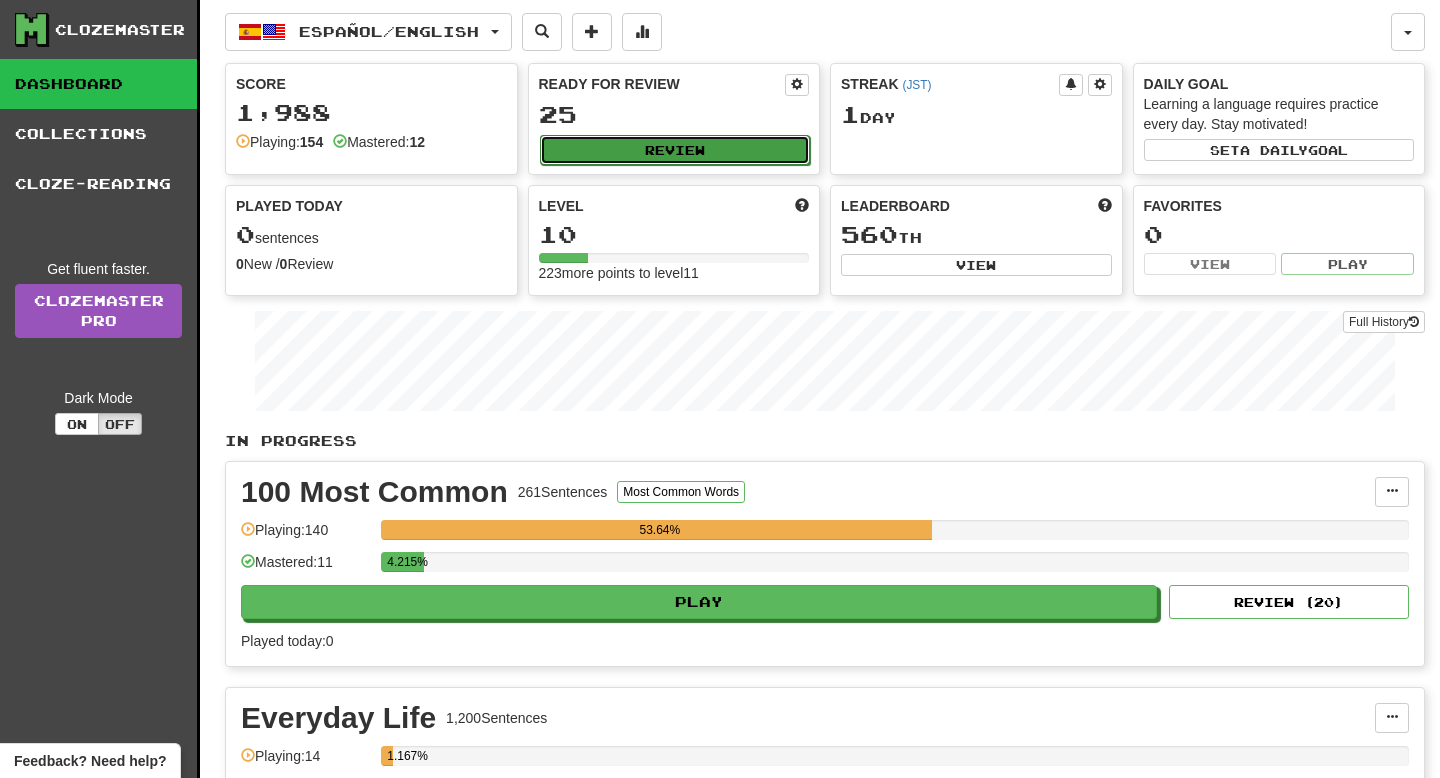 click on "Review" at bounding box center (675, 150) 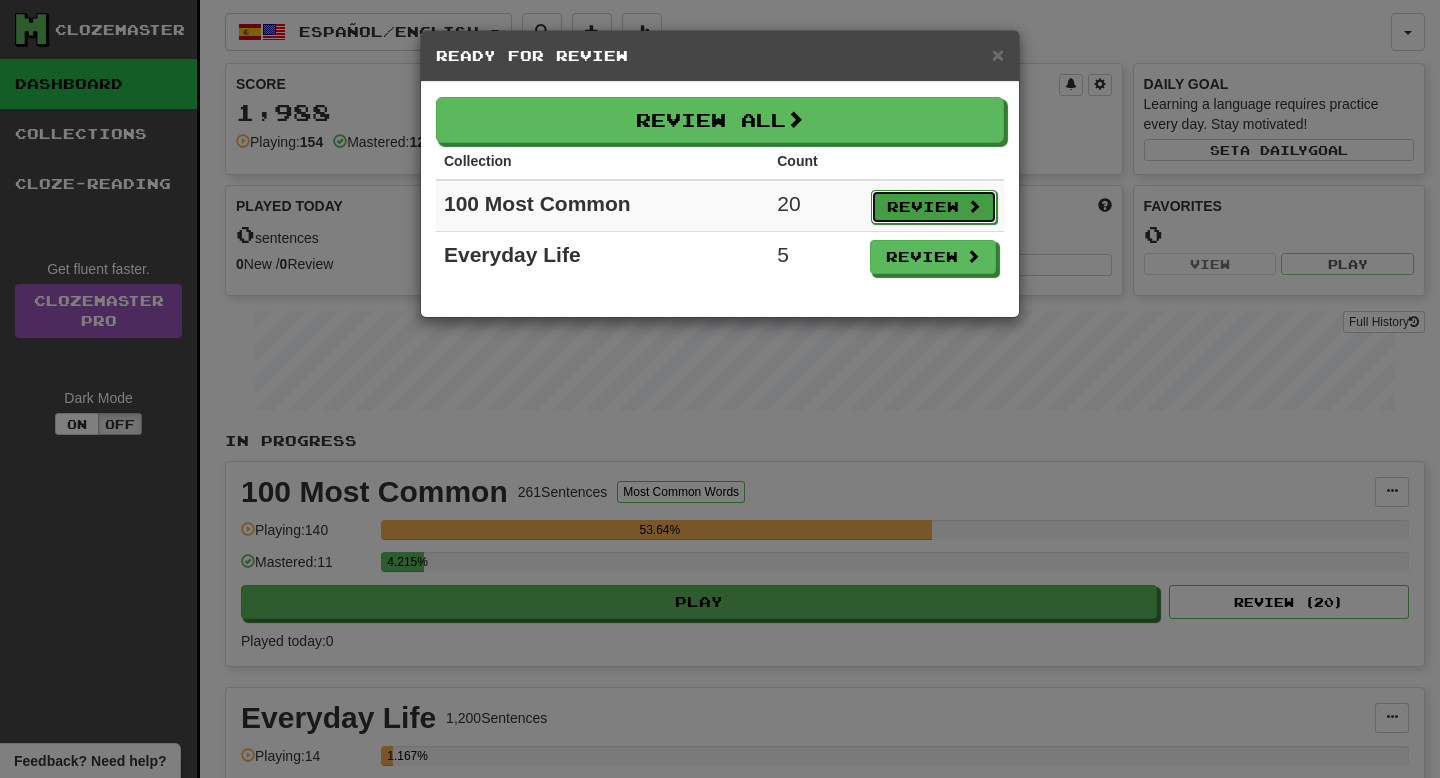 click on "Review" at bounding box center (934, 207) 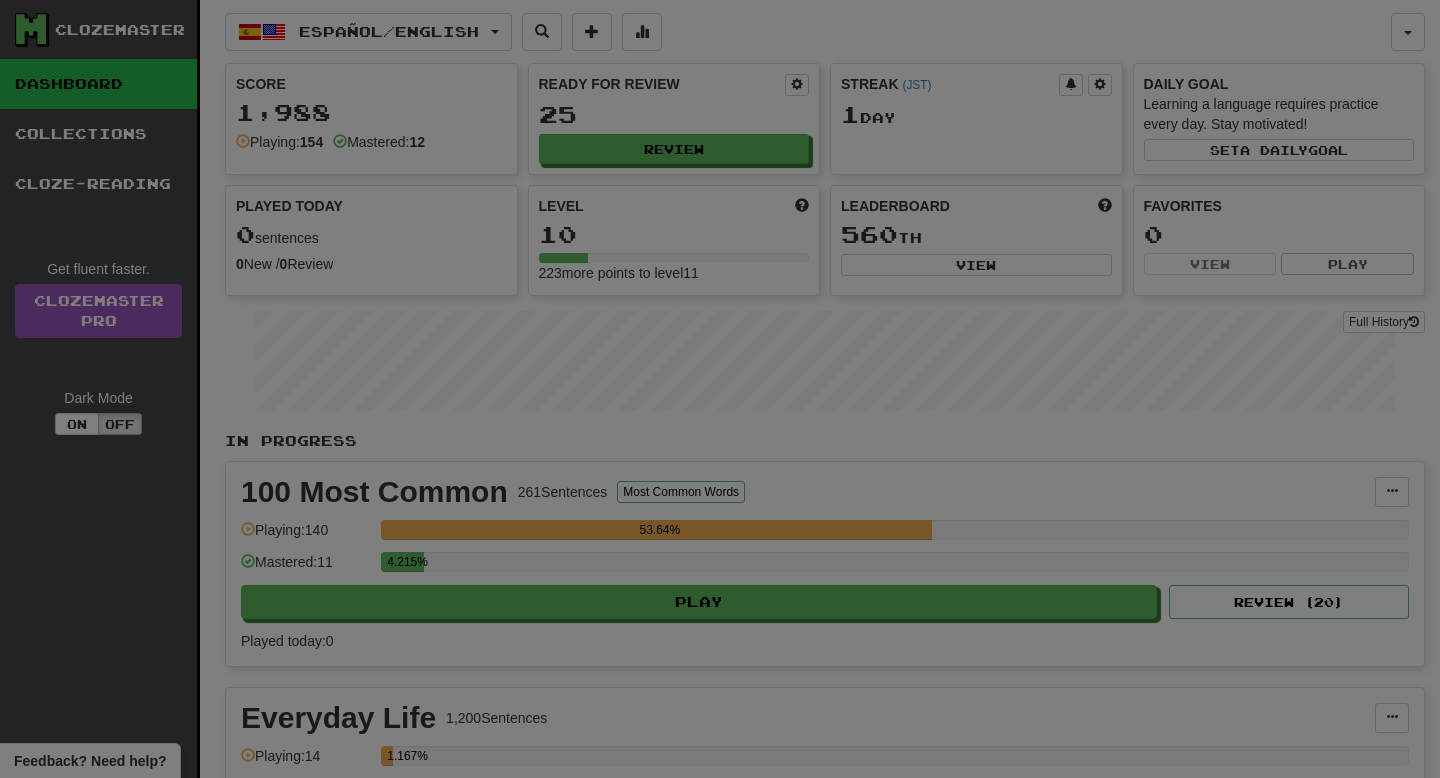select on "**" 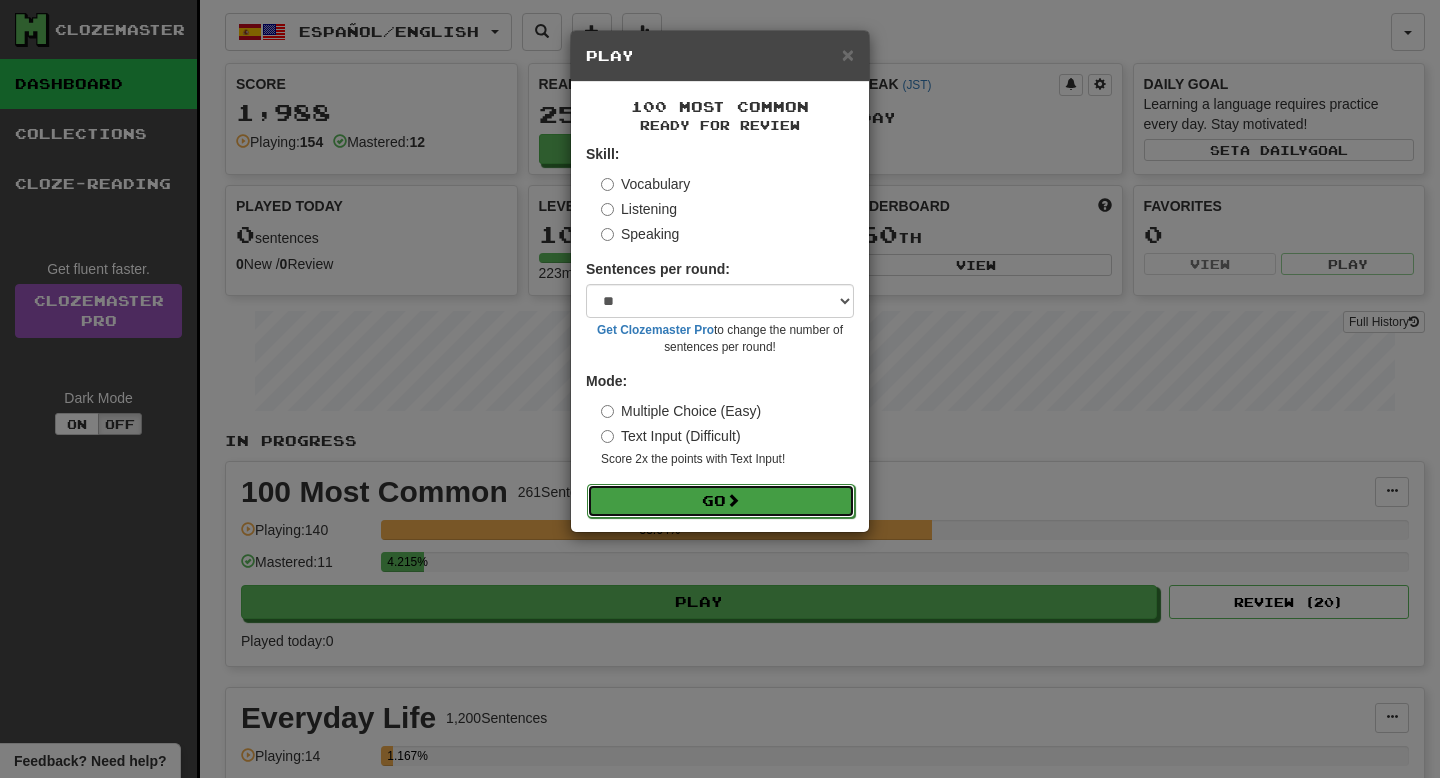 click on "Go" at bounding box center (721, 501) 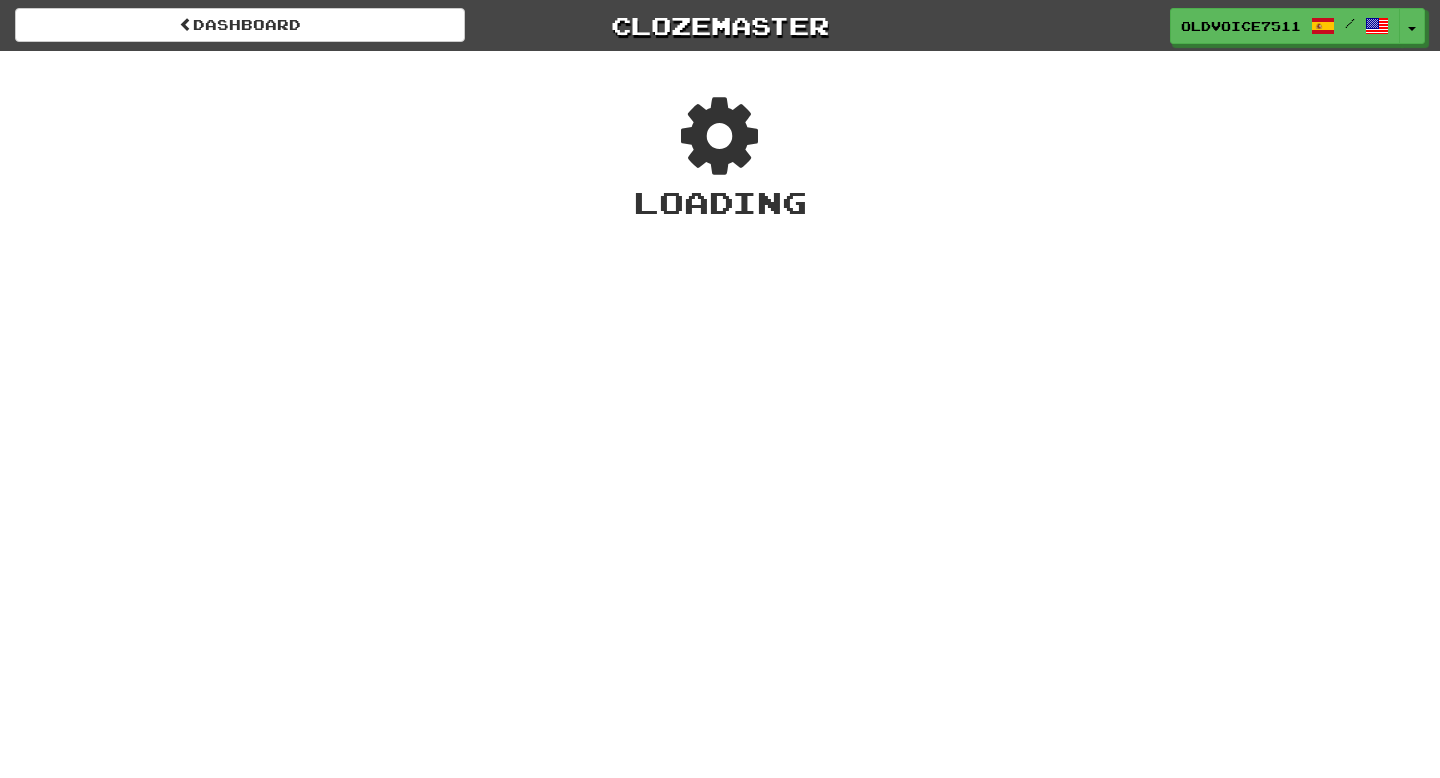 scroll, scrollTop: 0, scrollLeft: 0, axis: both 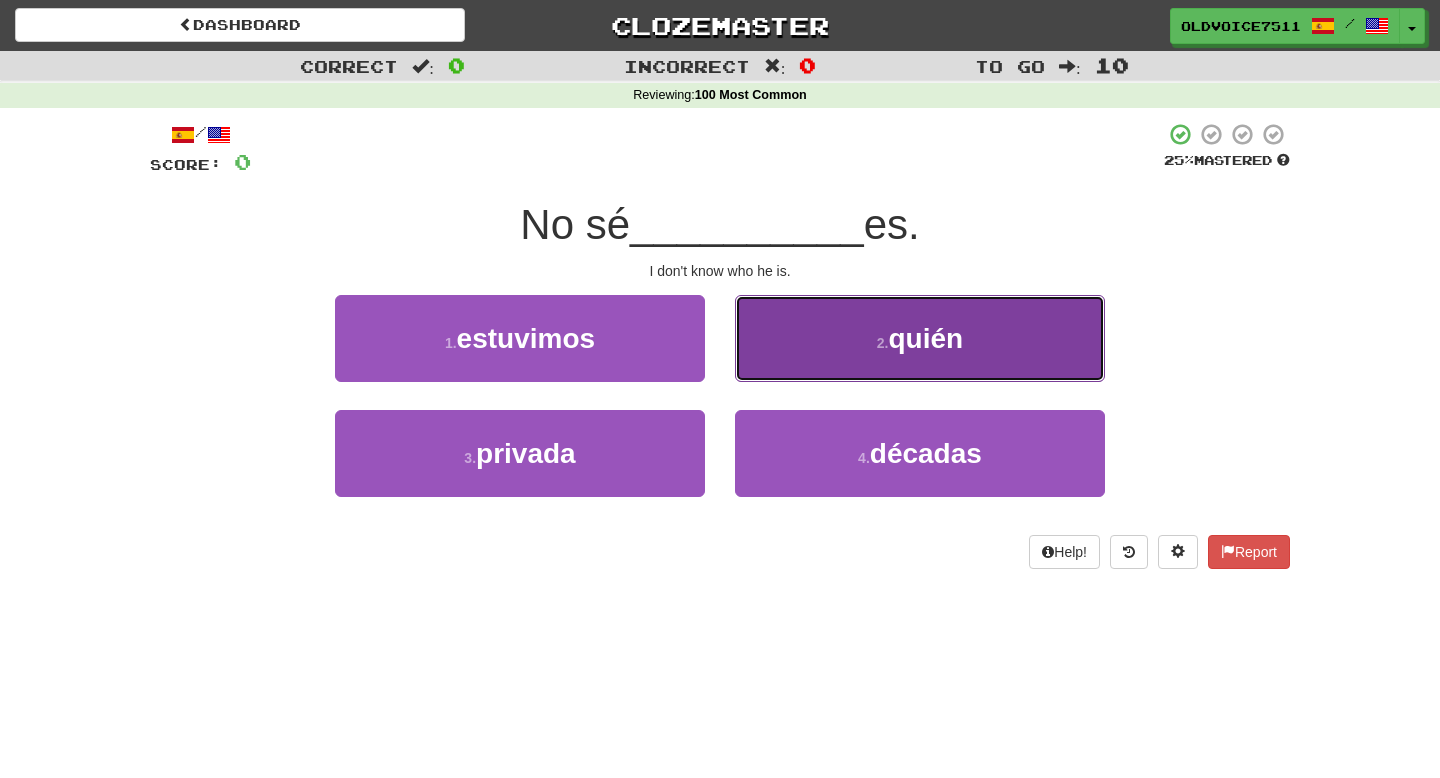 click on "2 .  quién" at bounding box center [920, 338] 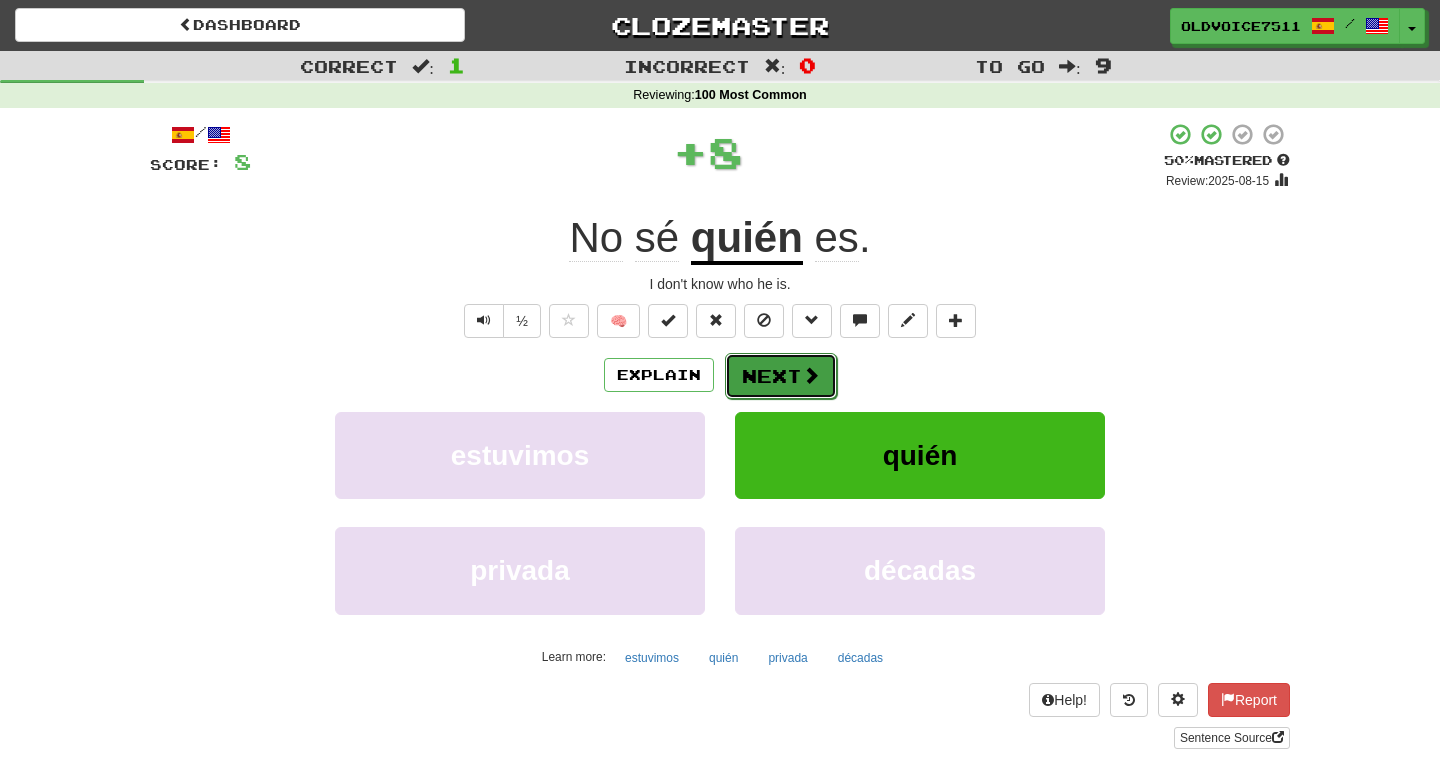 click on "Next" at bounding box center [781, 376] 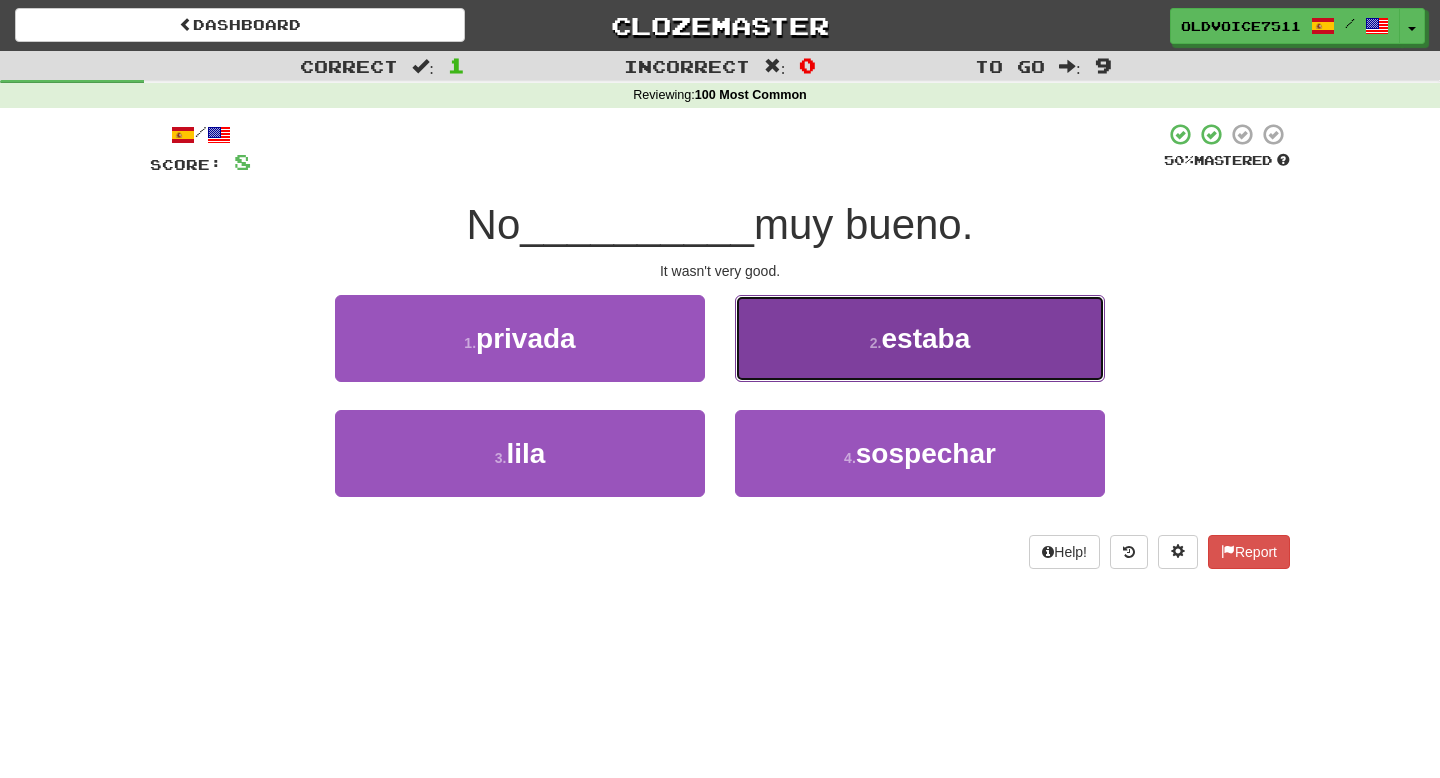 click on "2 .  estaba" at bounding box center [920, 338] 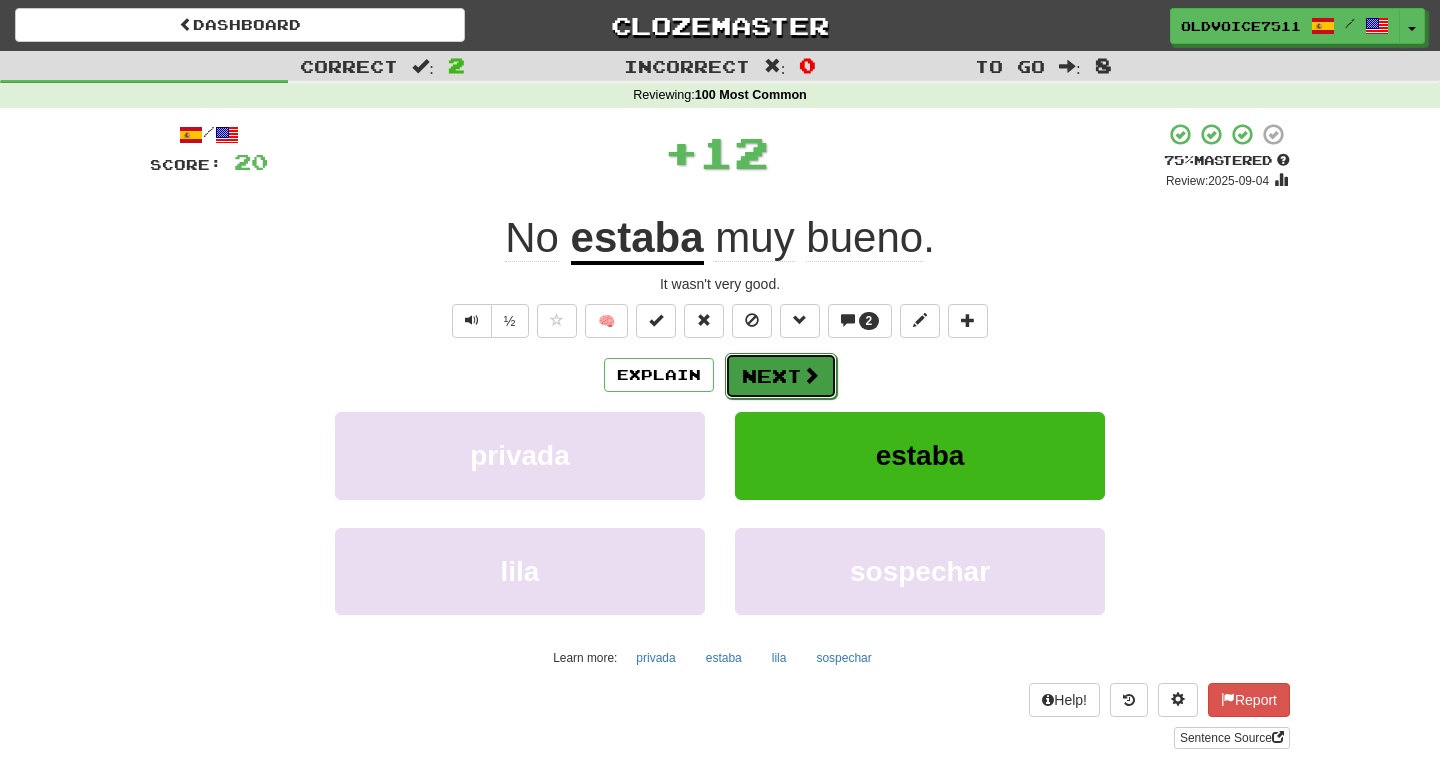 click at bounding box center [811, 375] 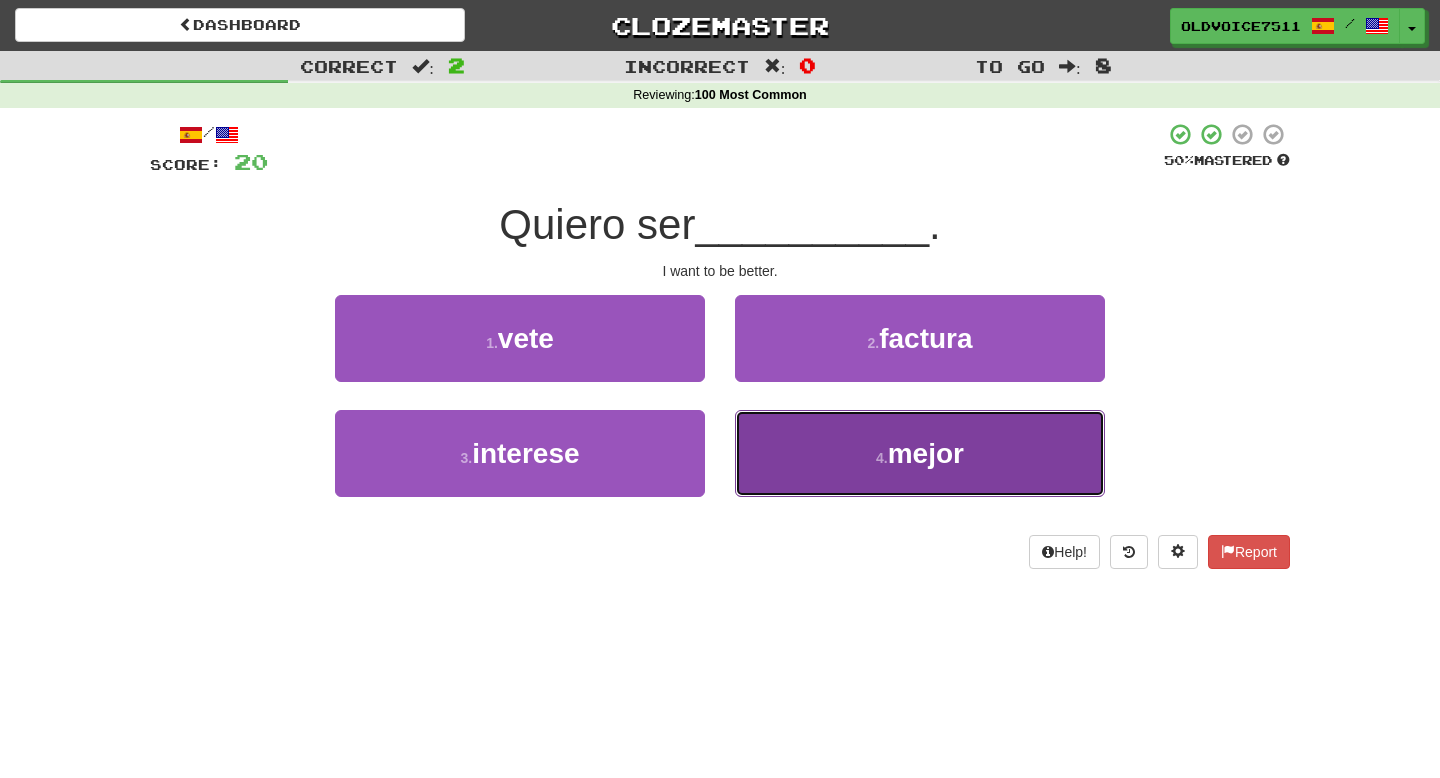 click on "4 .  mejor" at bounding box center (920, 453) 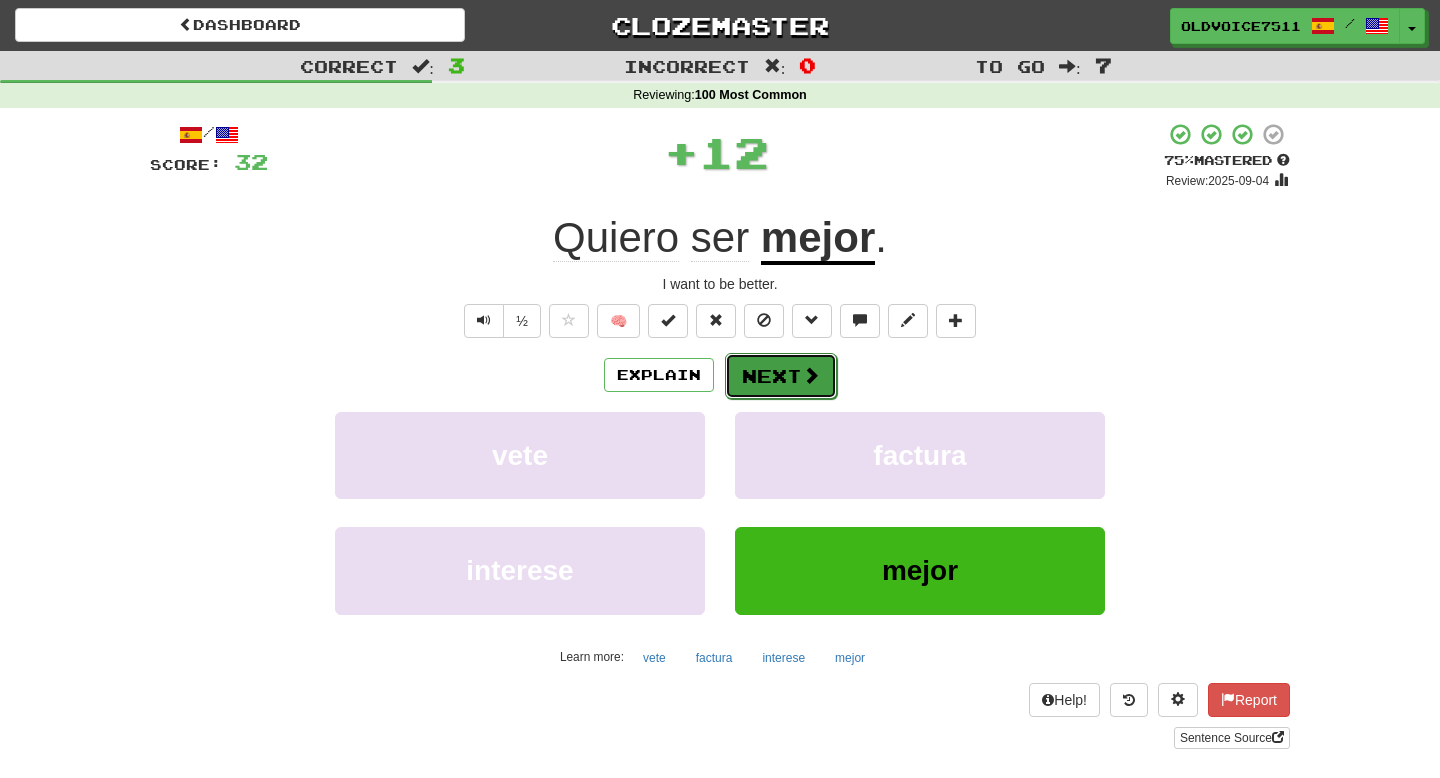 click at bounding box center (811, 375) 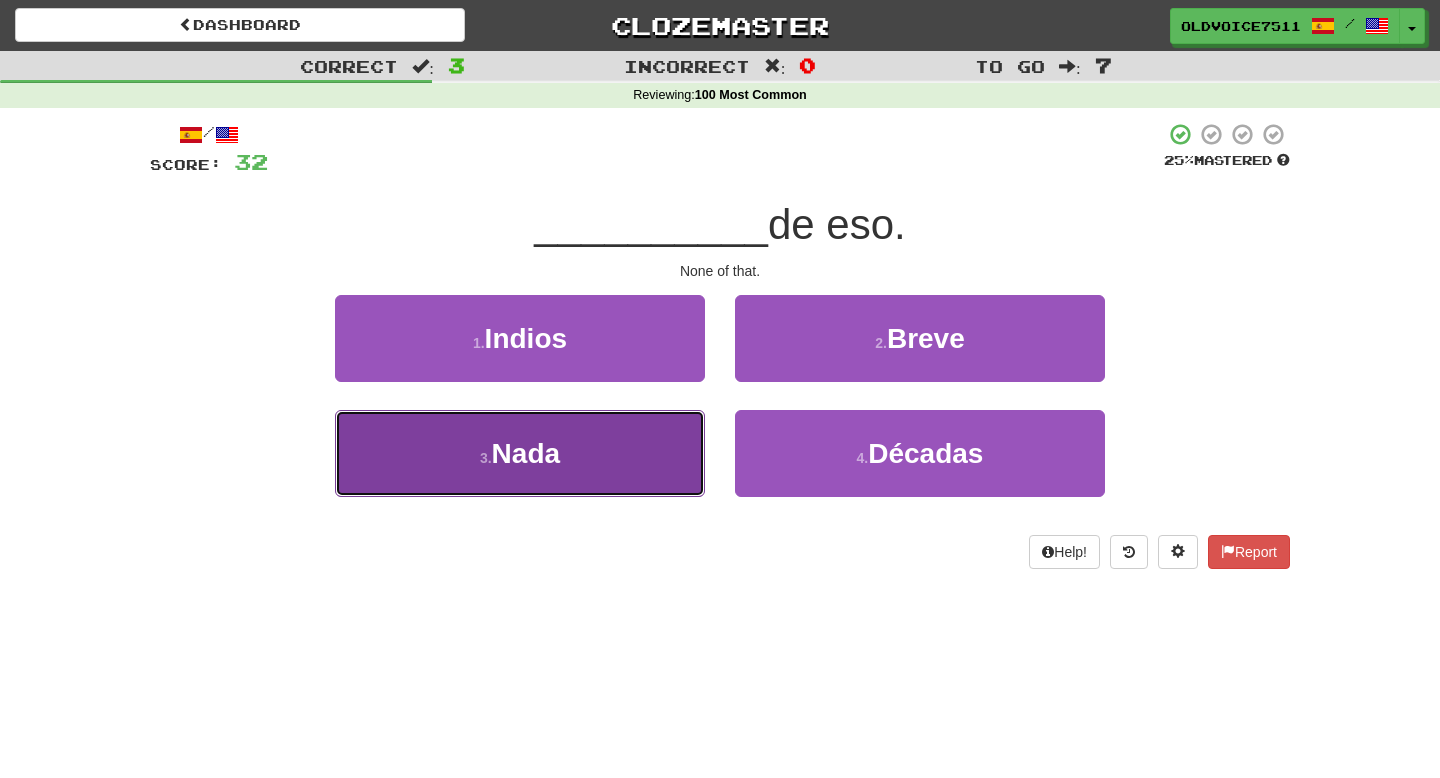 click on "3 .  Nada" at bounding box center [520, 453] 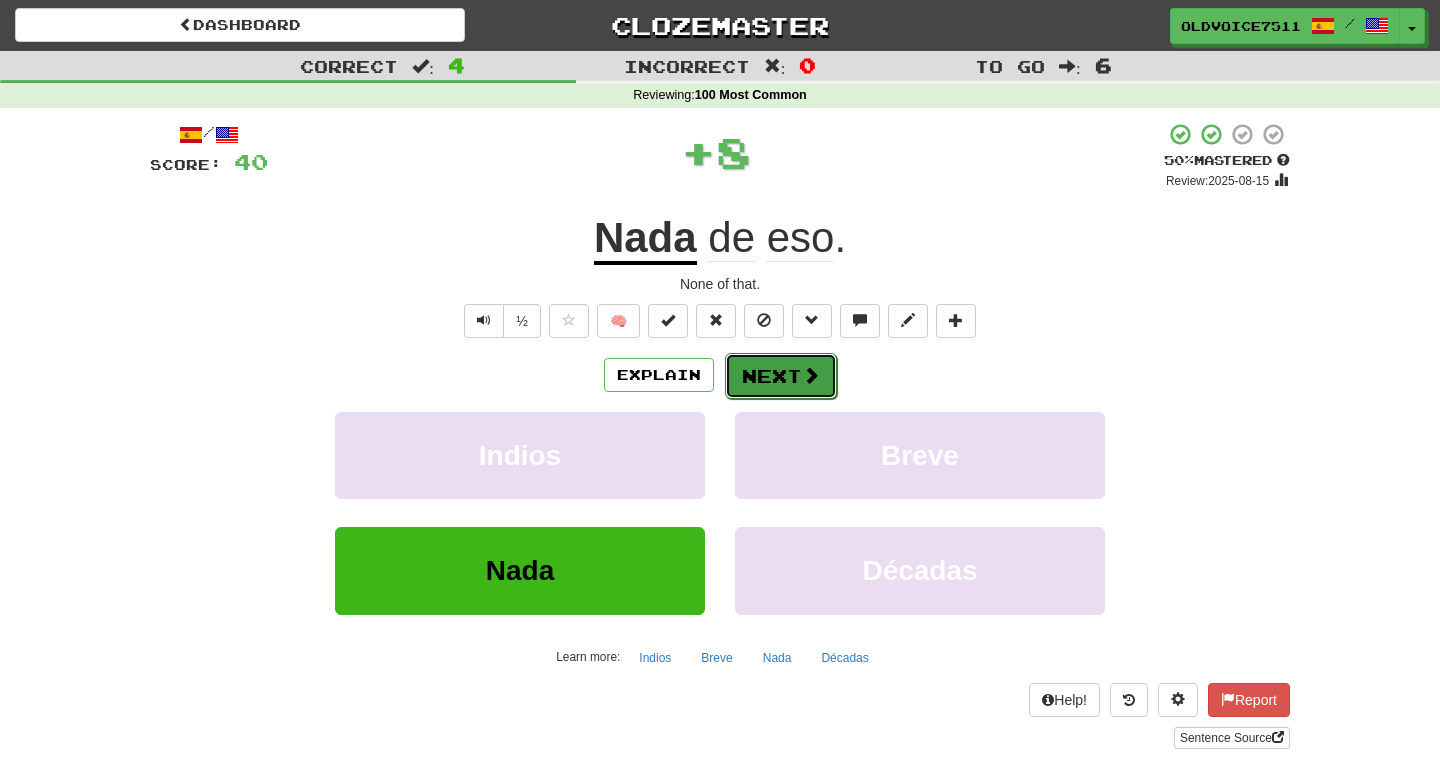 click at bounding box center (811, 375) 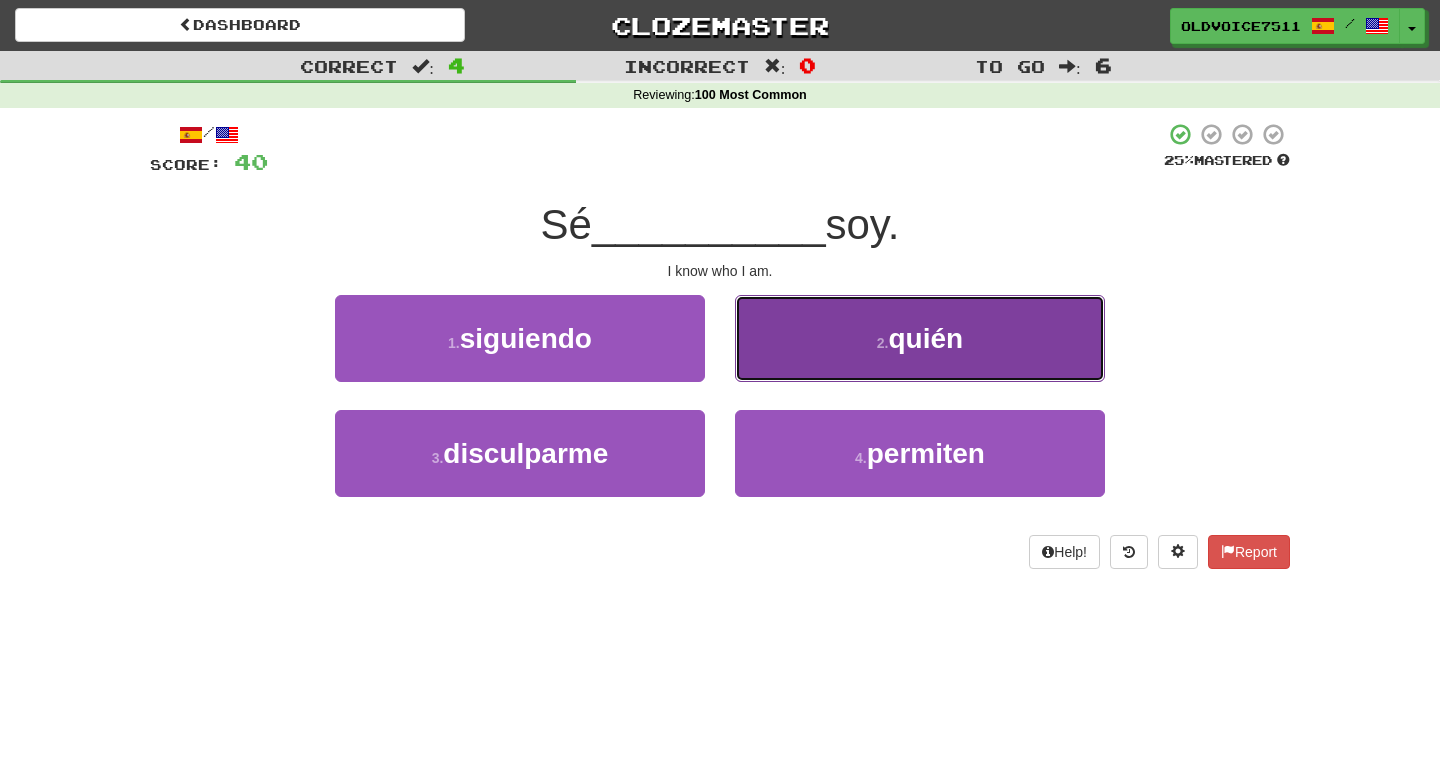 click on "2 .  quién" at bounding box center (920, 338) 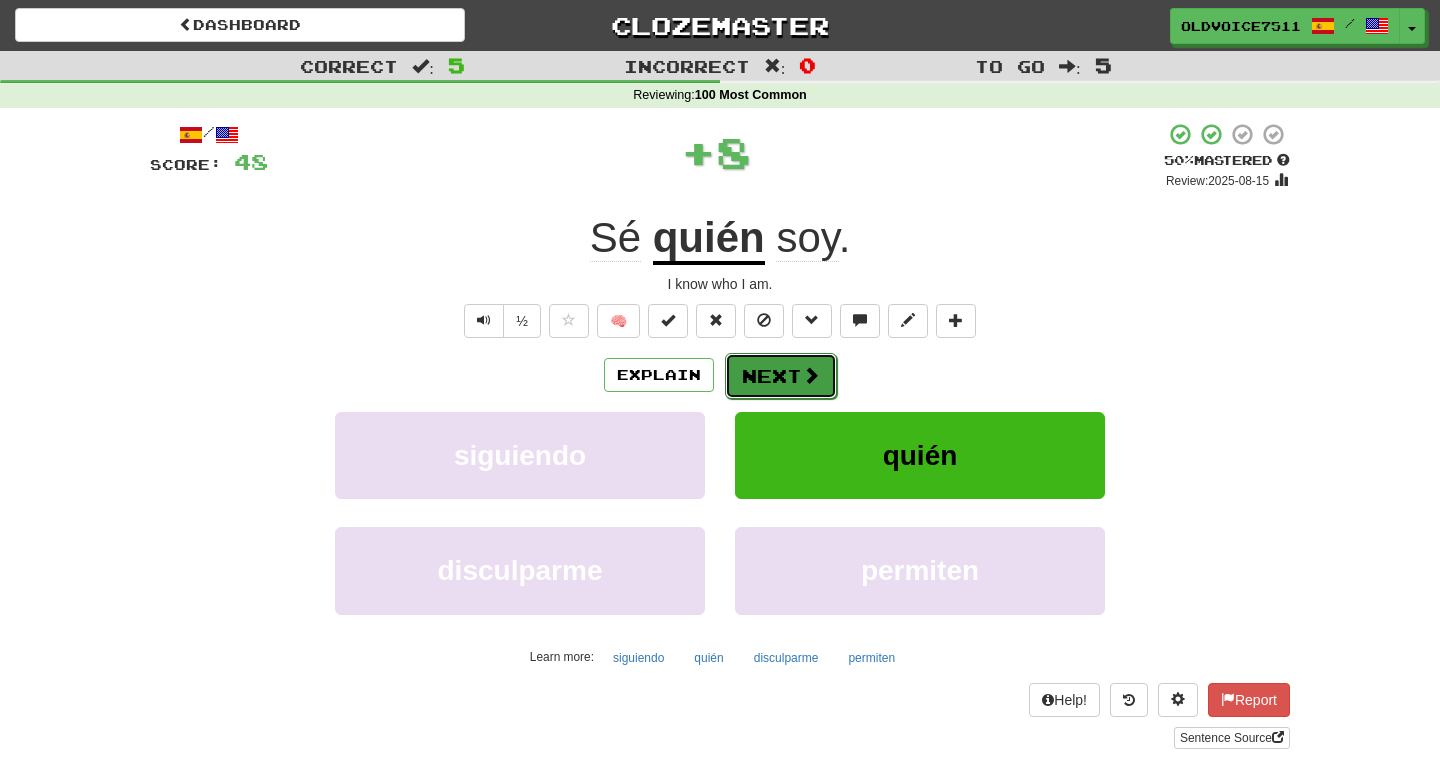 click at bounding box center (811, 375) 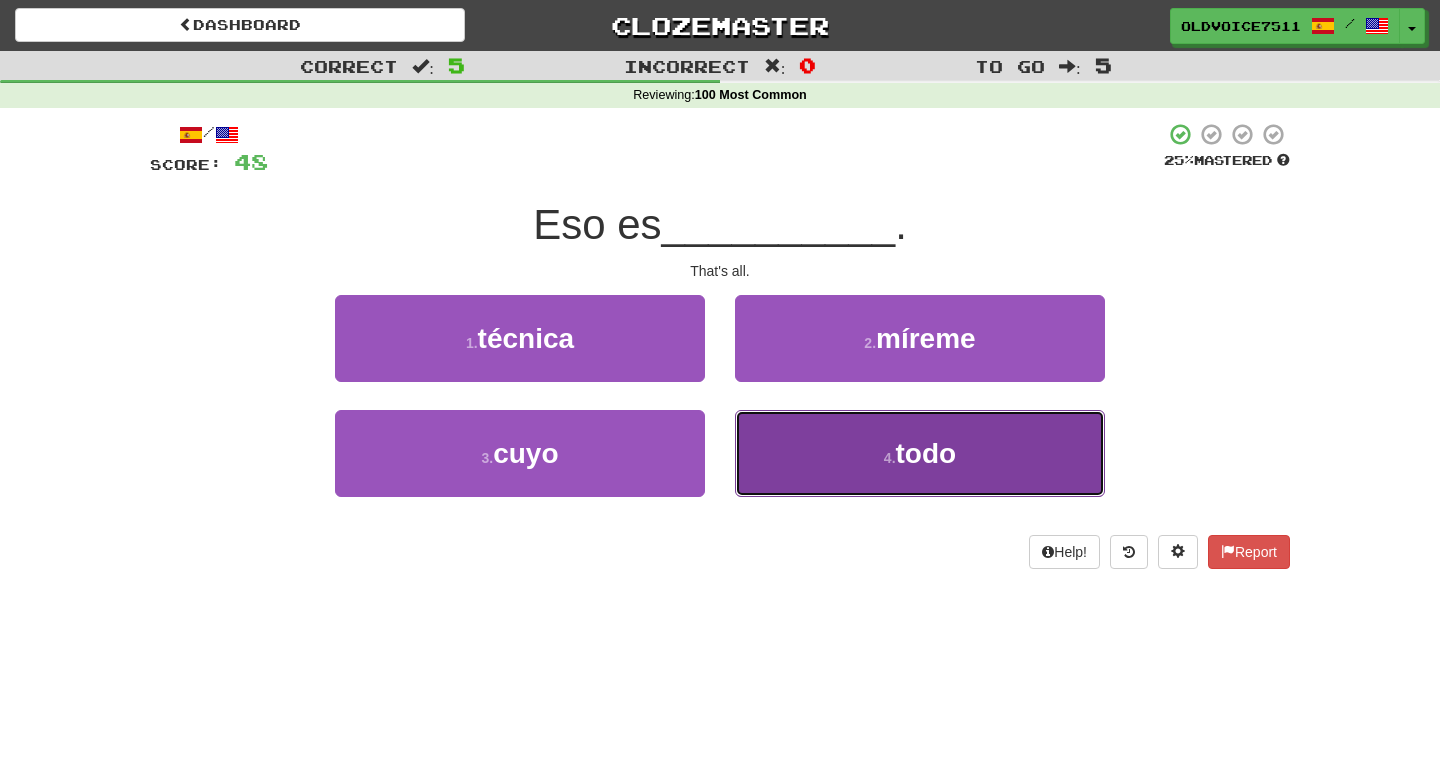 click on "4 .  todo" at bounding box center (920, 453) 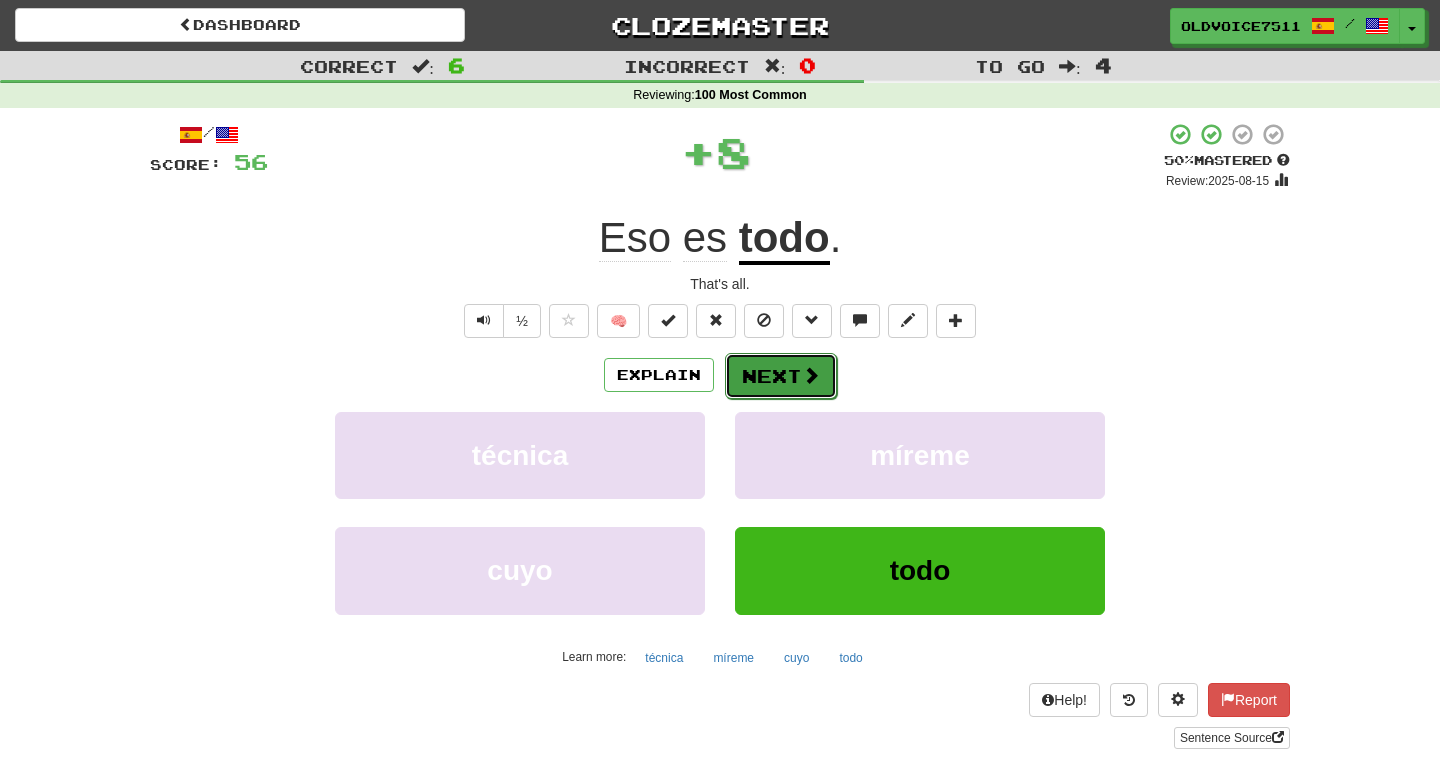 click on "Next" at bounding box center (781, 376) 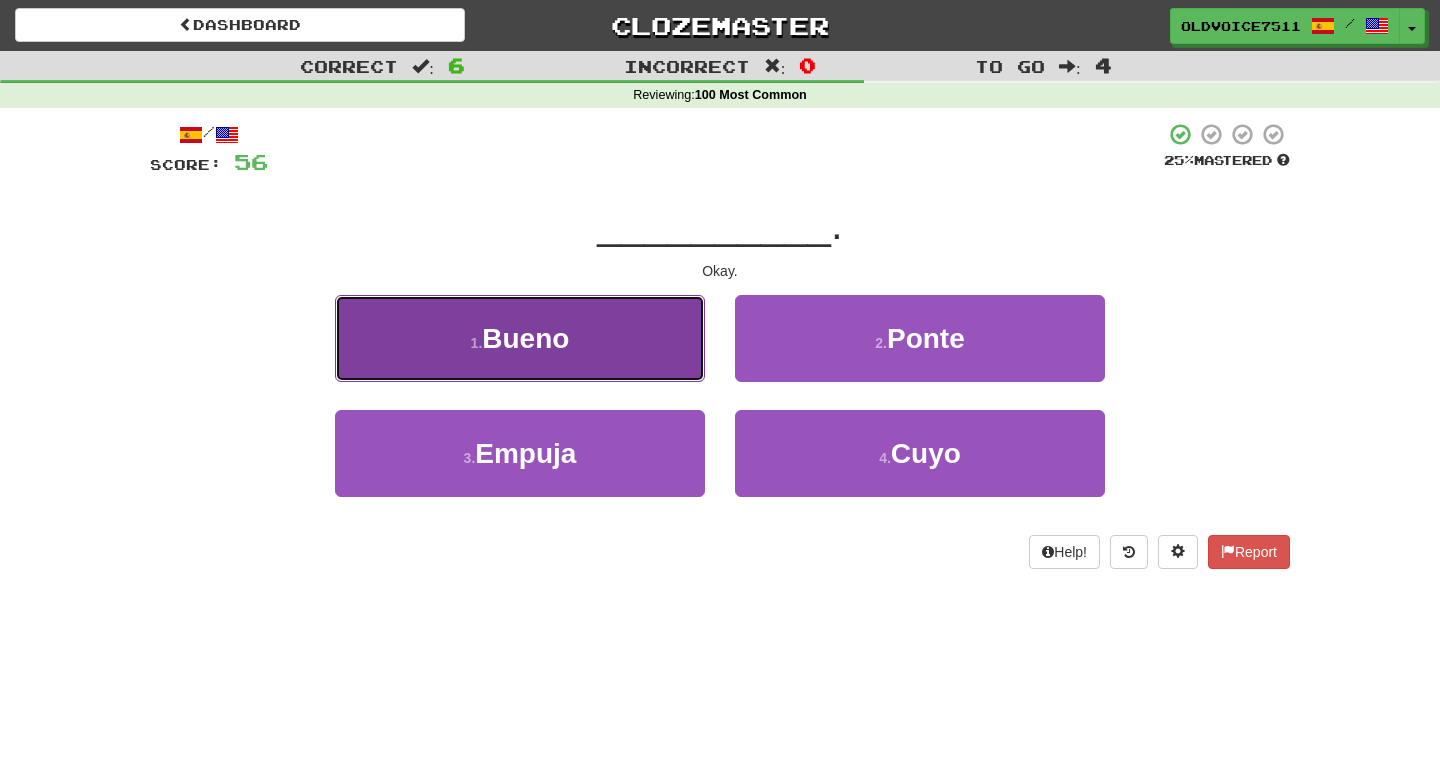 click on "1 .  Bueno" at bounding box center (520, 338) 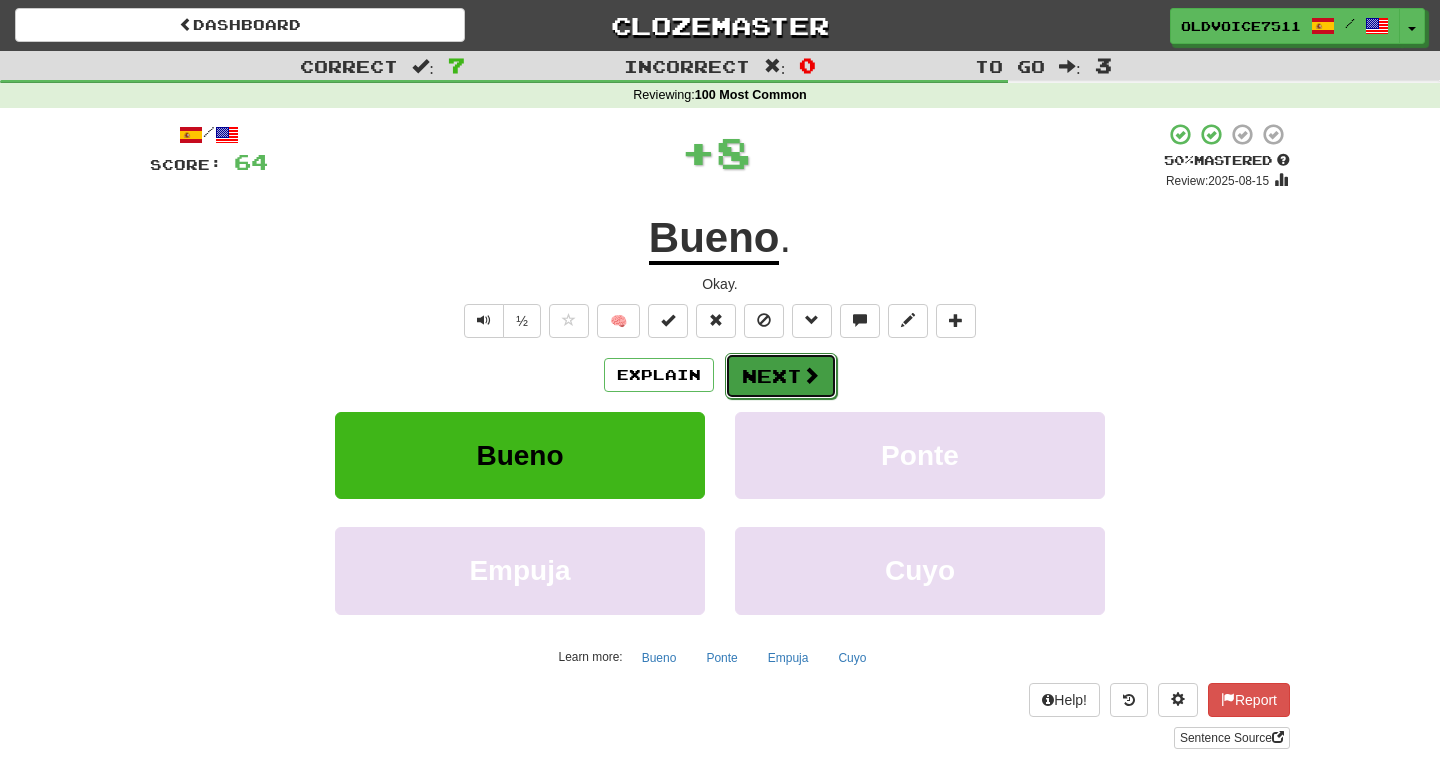 click on "Next" at bounding box center (781, 376) 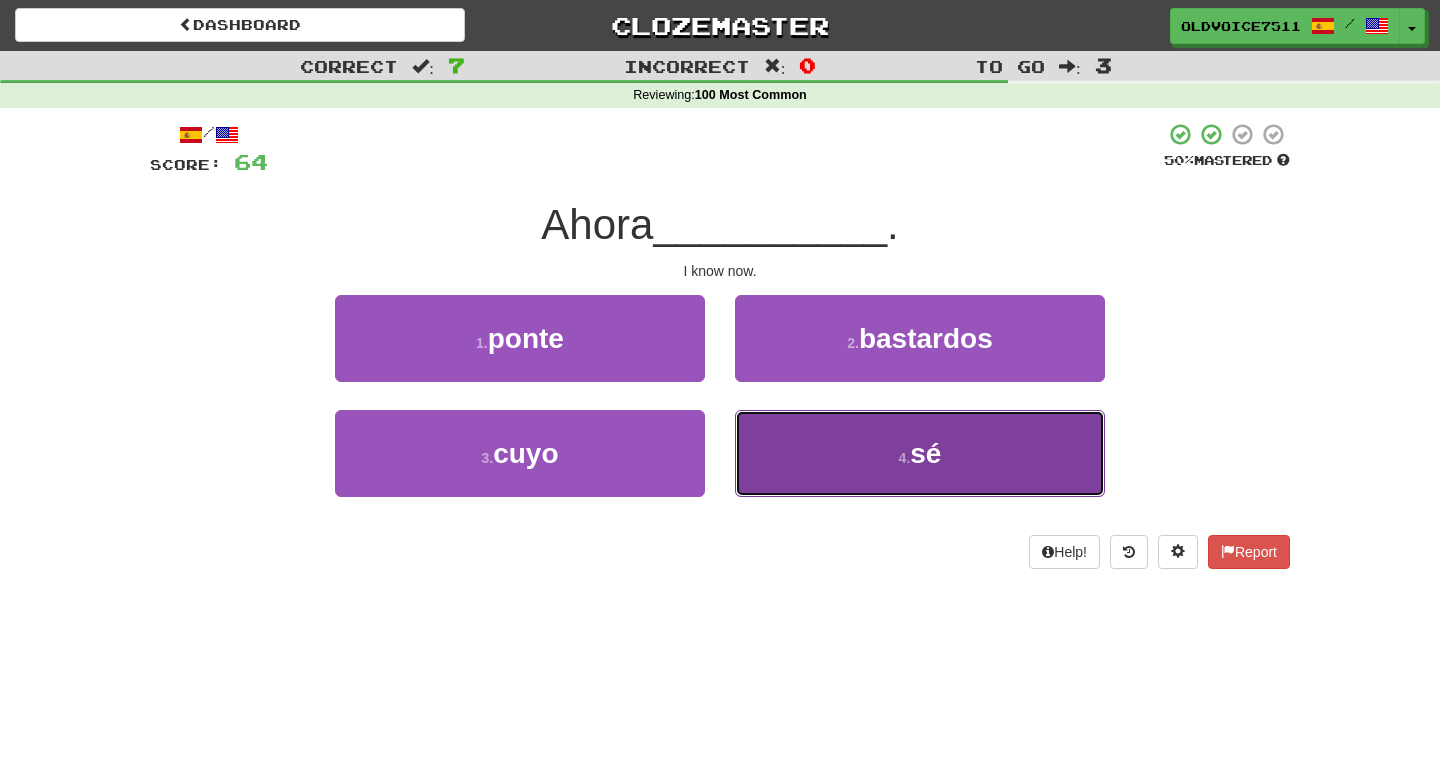 click on "4 .  sé" at bounding box center (920, 453) 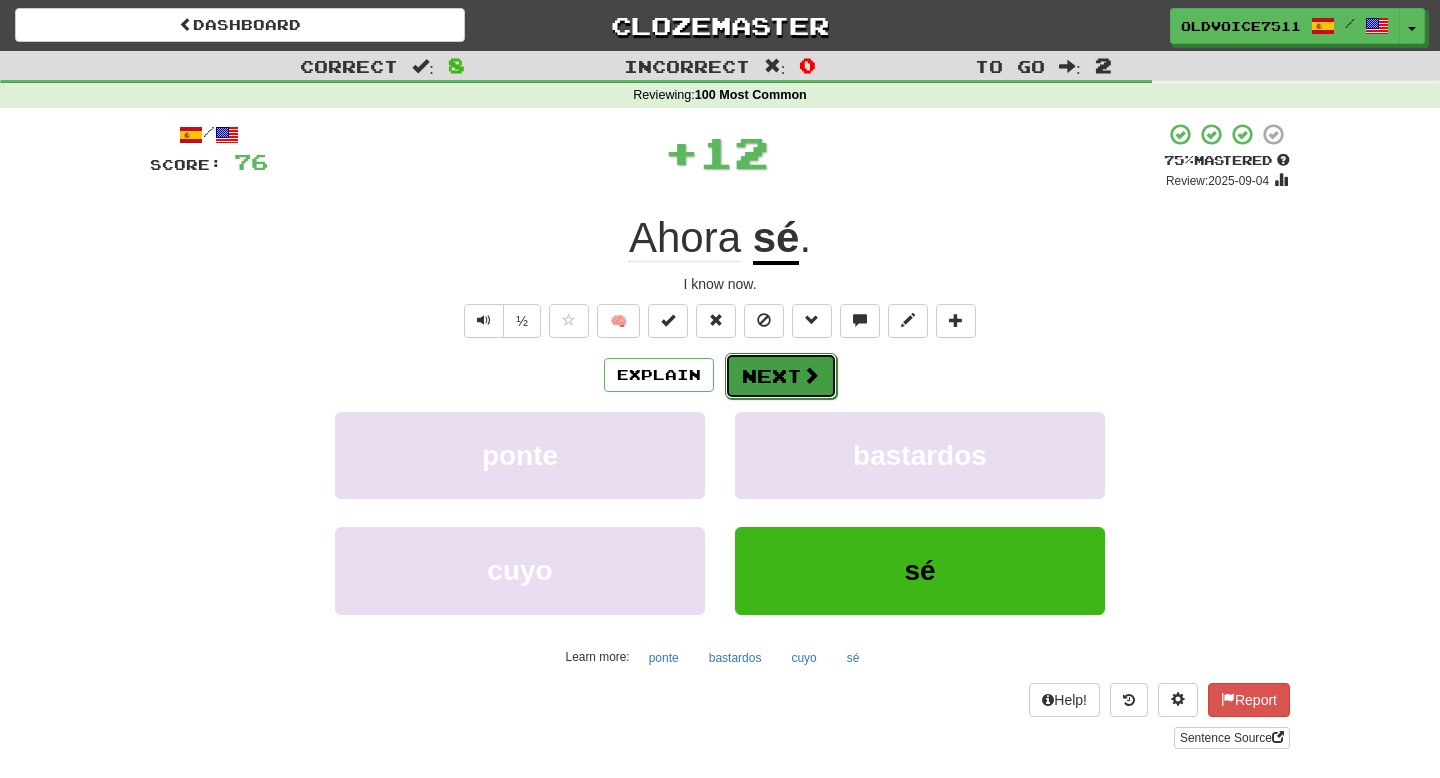 click on "Next" at bounding box center [781, 376] 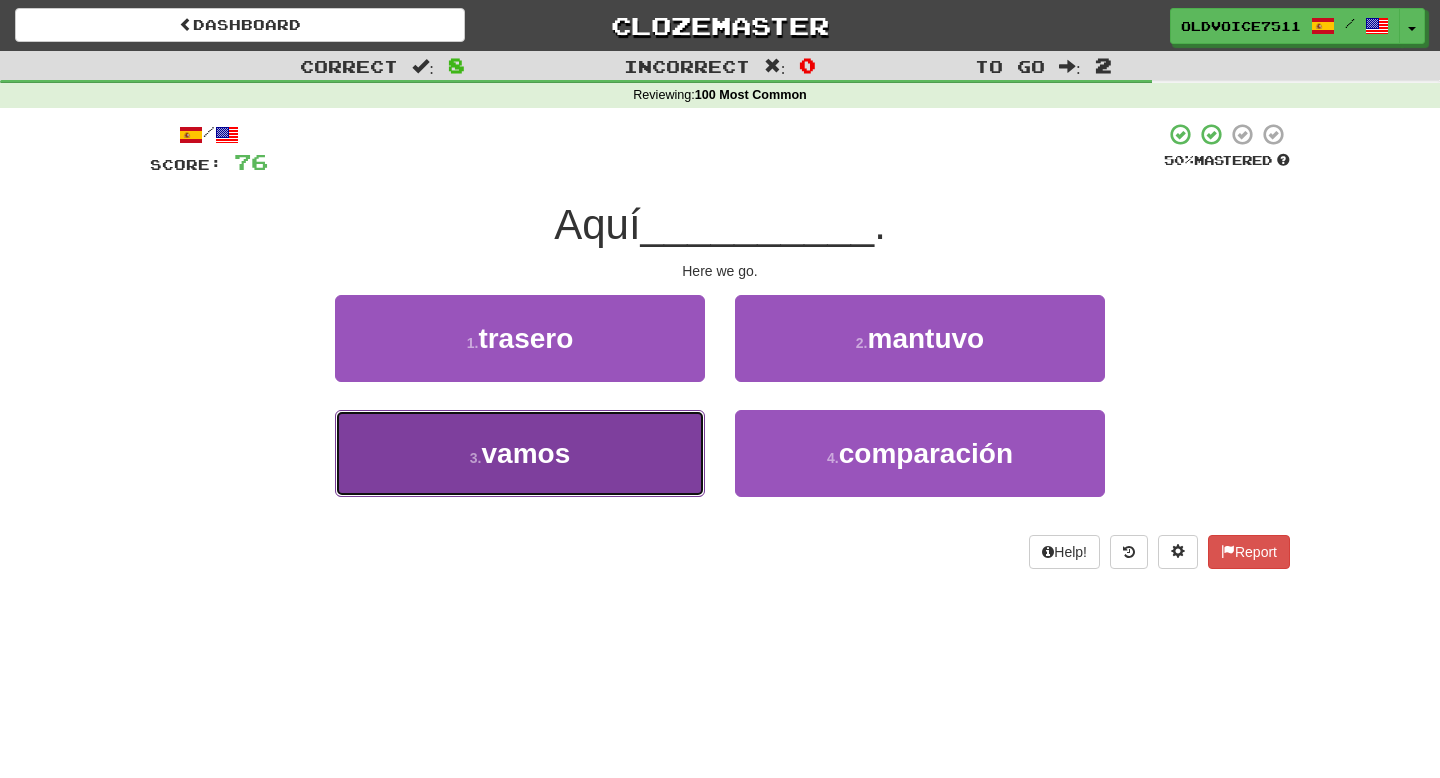 click on "3 .  vamos" at bounding box center (520, 453) 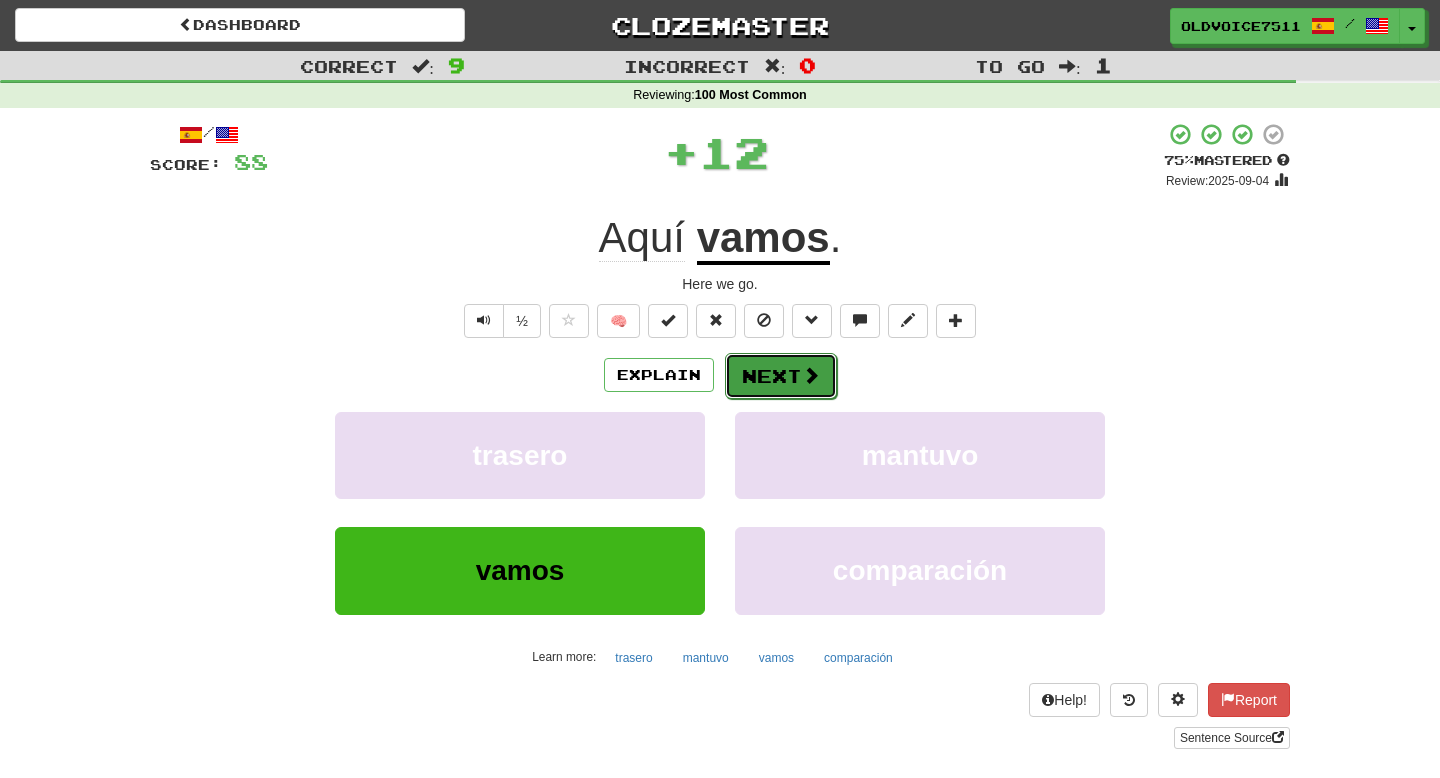 click on "Next" at bounding box center (781, 376) 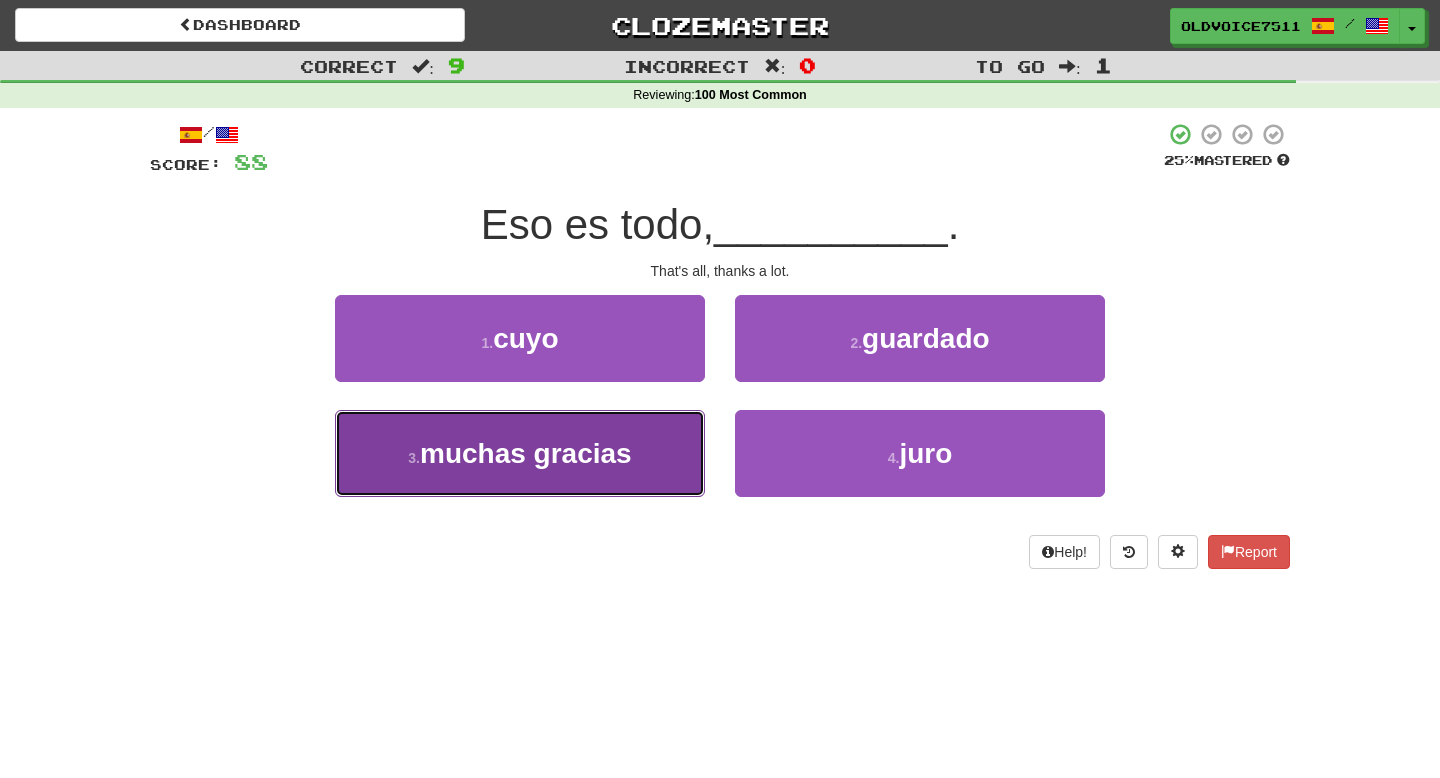 click on "3 .  muchas gracias" at bounding box center [520, 453] 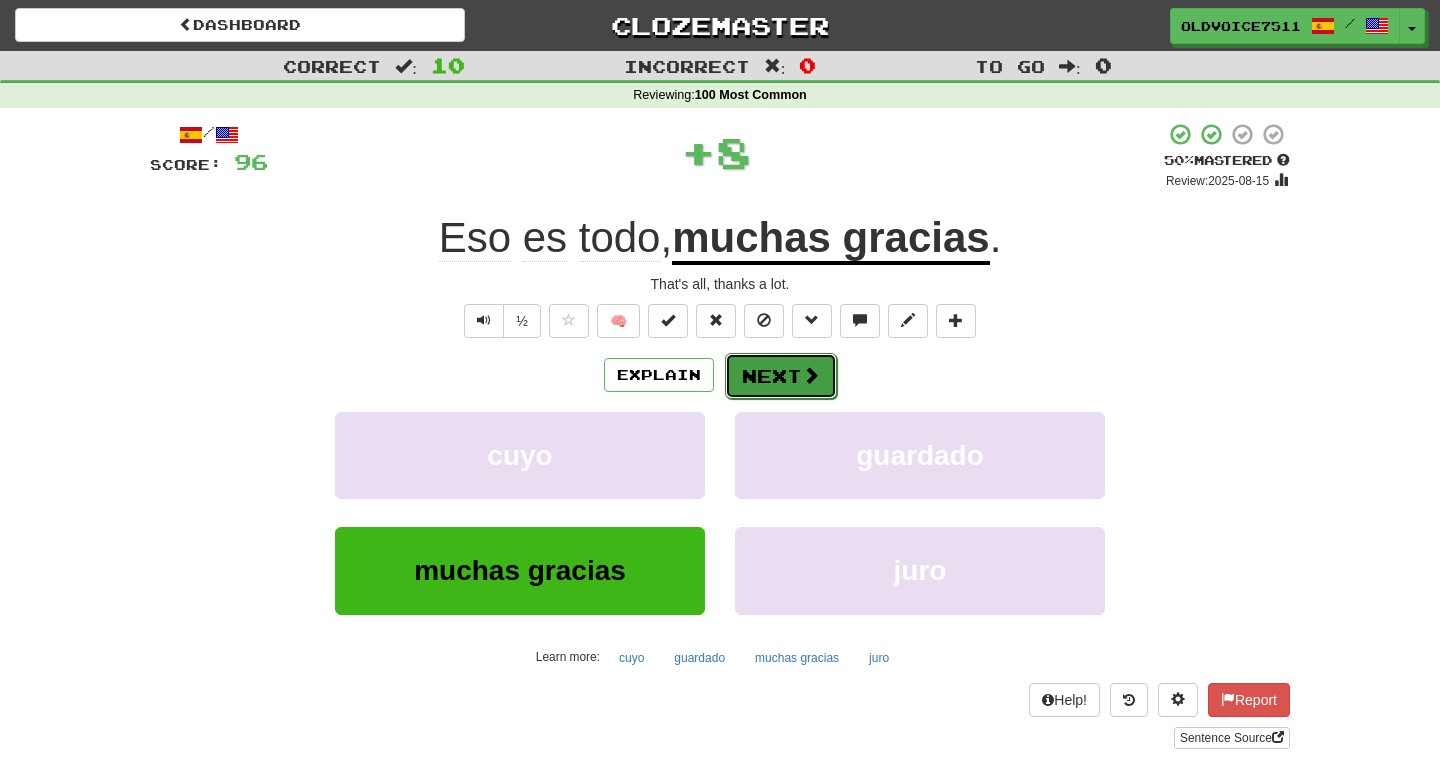 click on "Next" at bounding box center [781, 376] 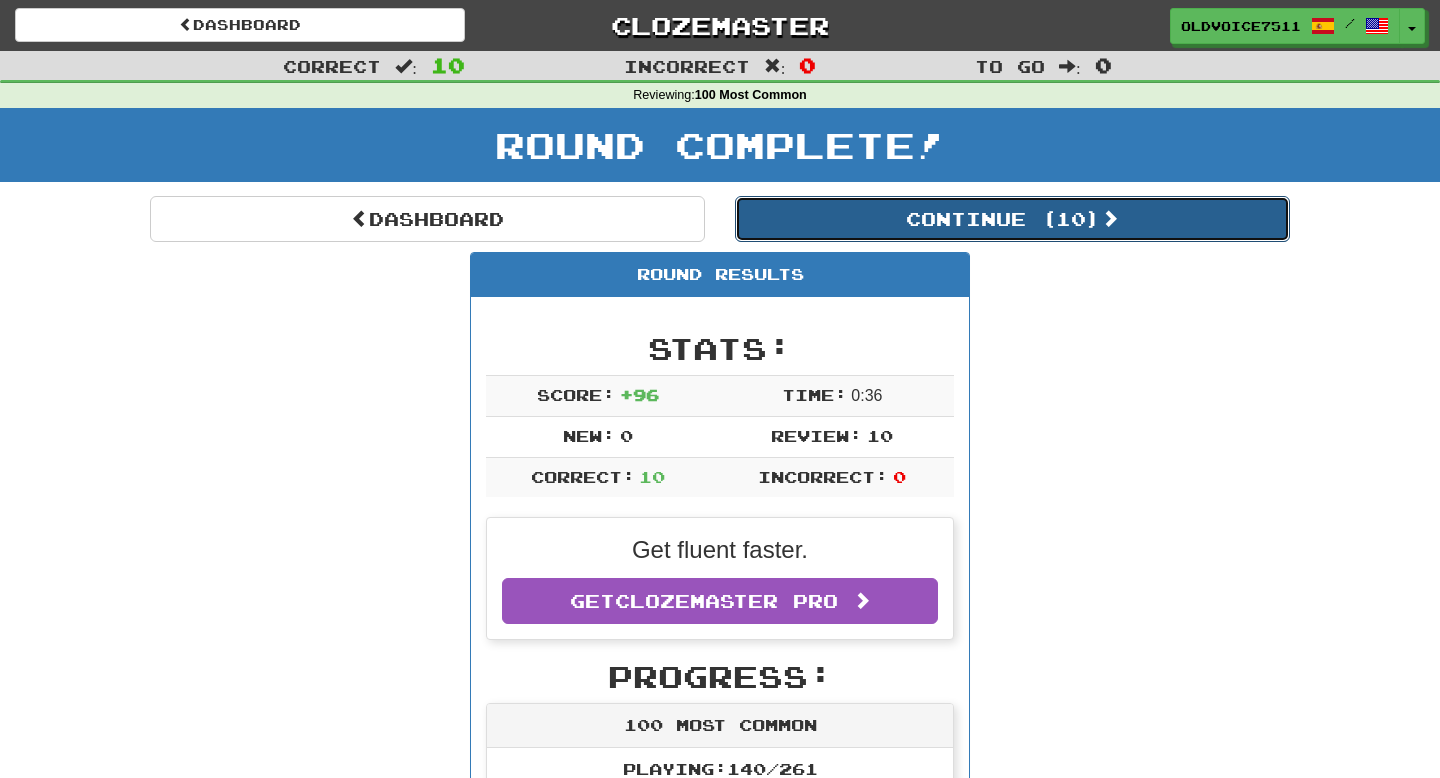 click on "Continue ( 10 )" at bounding box center (1012, 219) 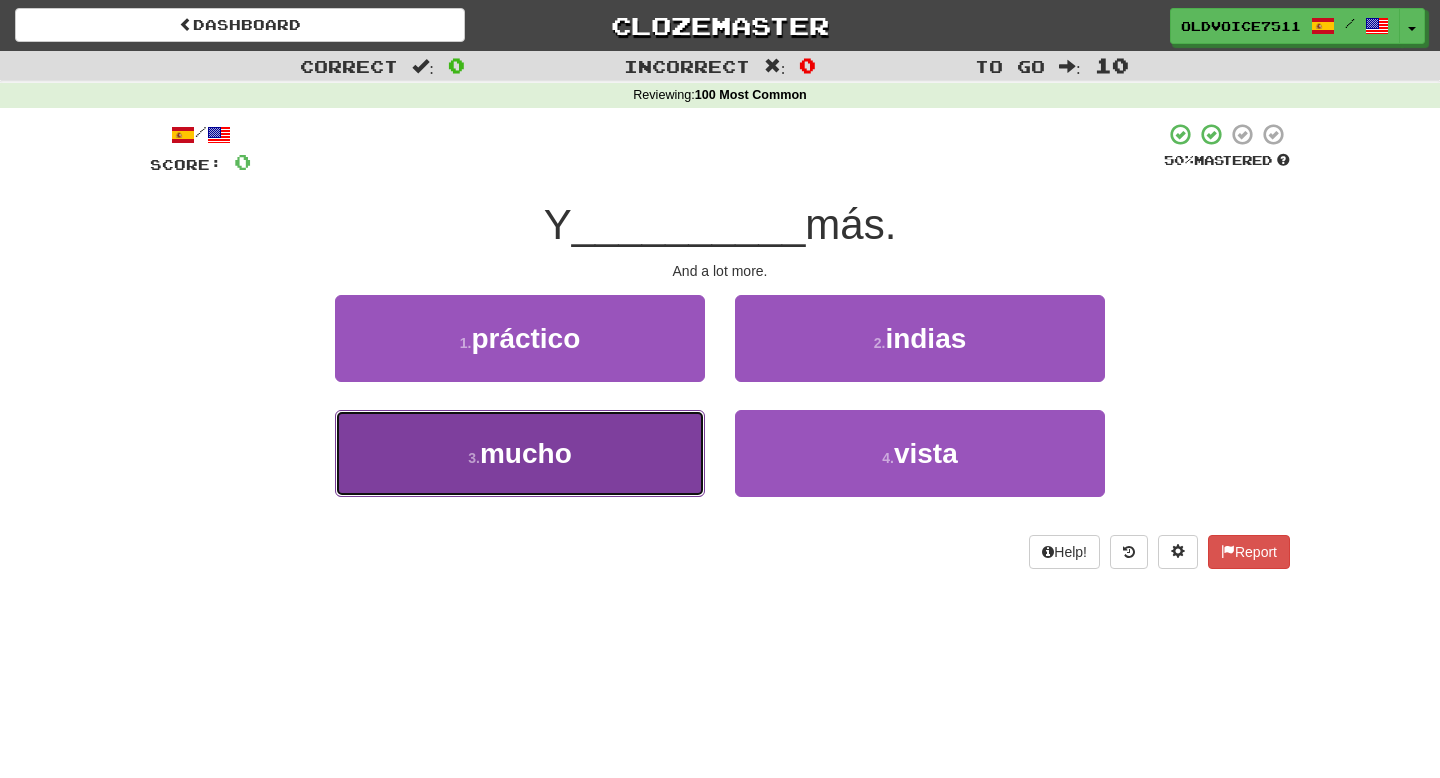 click on "3 .  mucho" at bounding box center (520, 453) 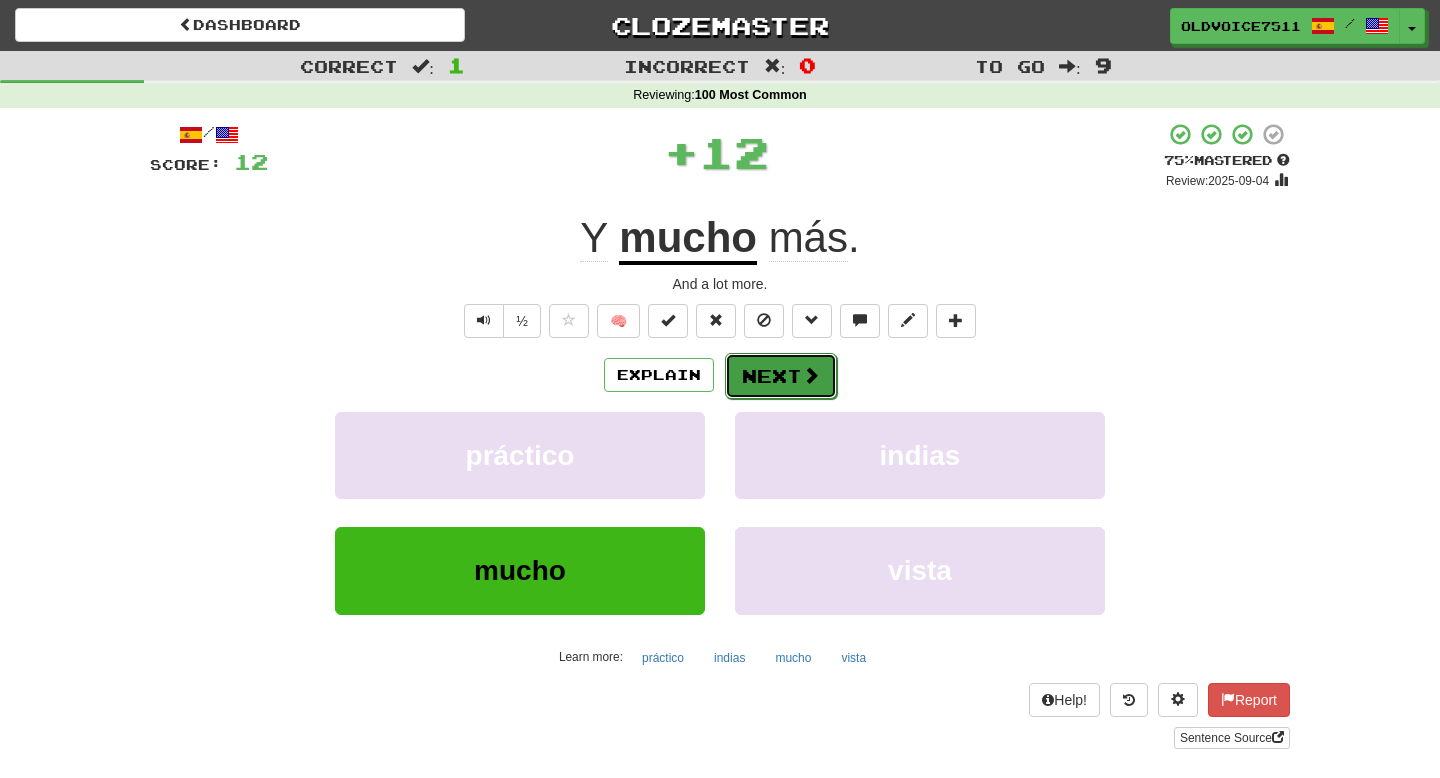click on "Next" at bounding box center (781, 376) 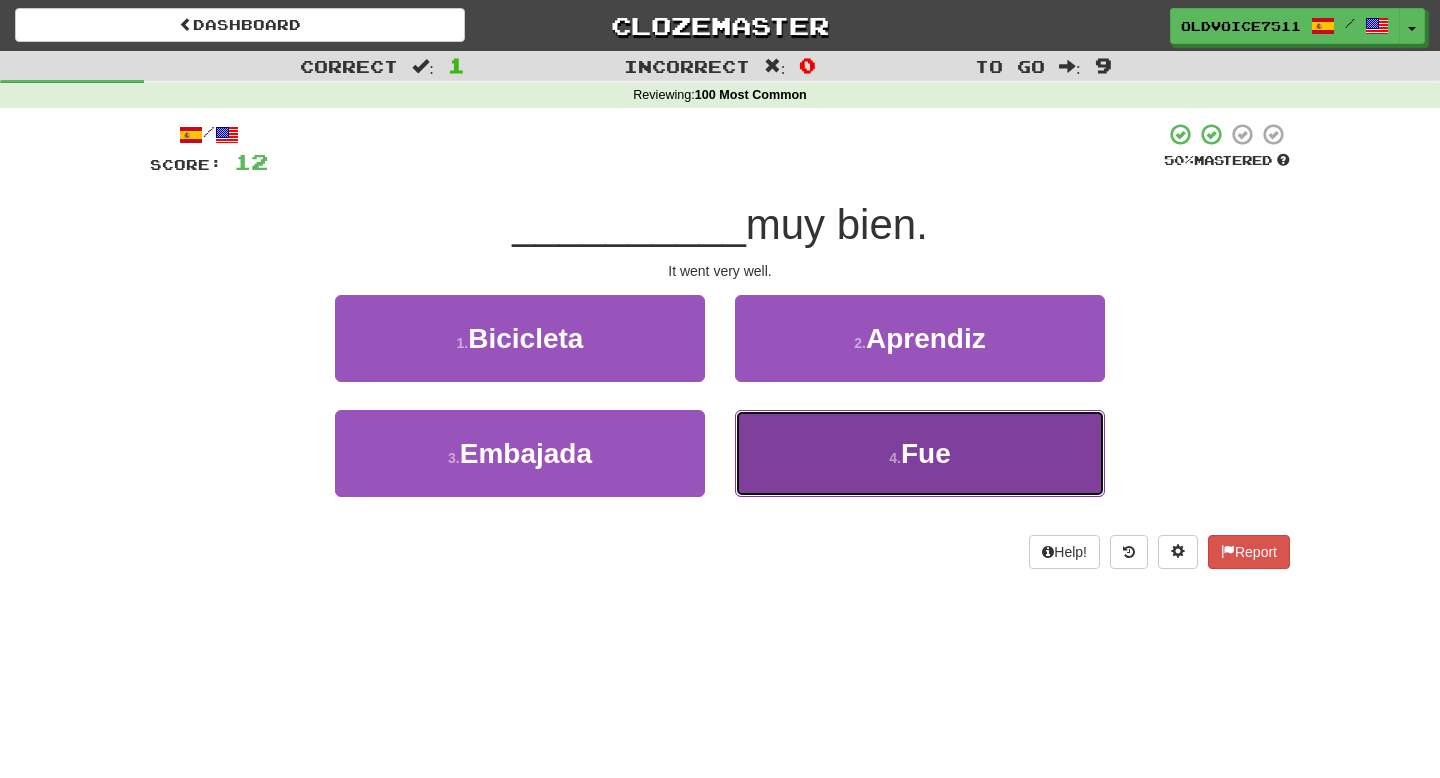 click on "4 .  Fue" at bounding box center (920, 453) 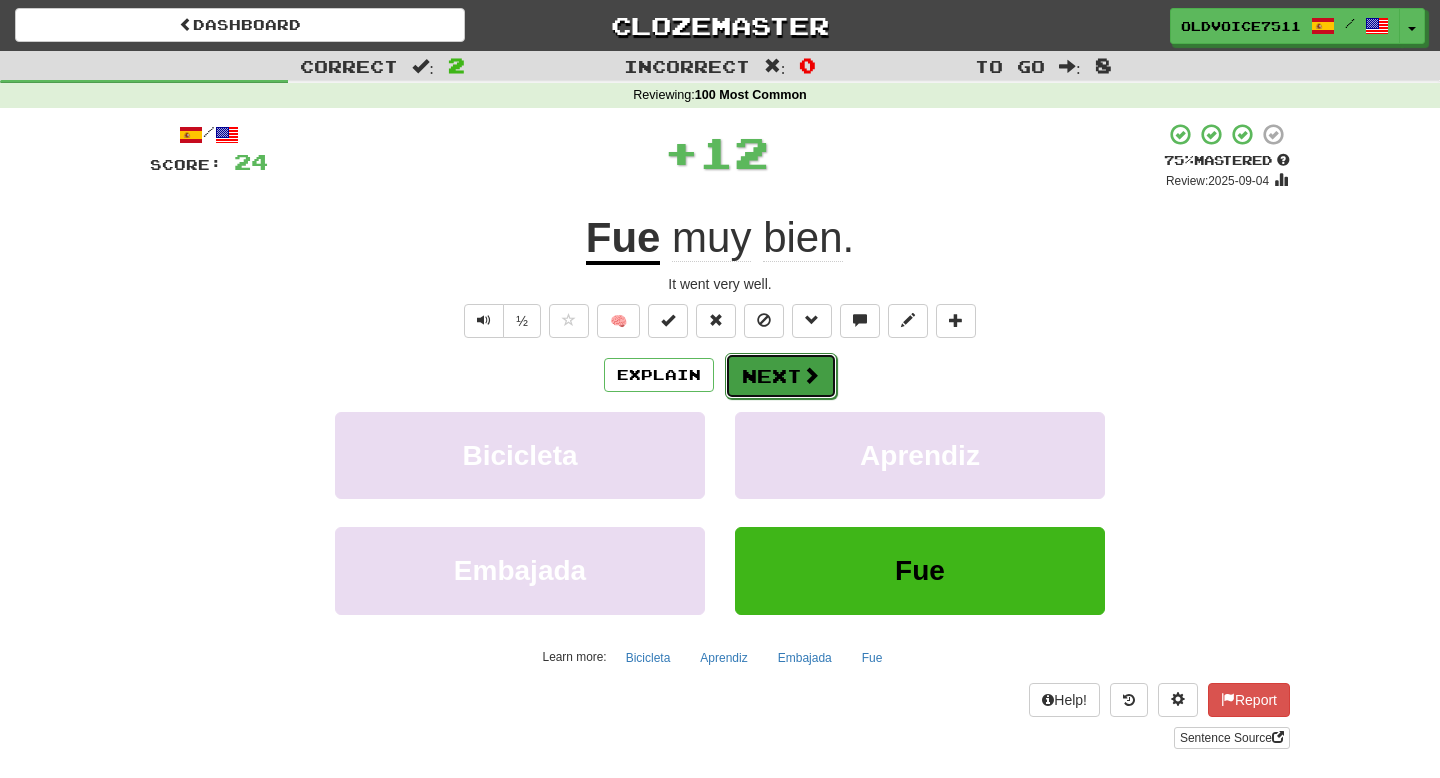 click on "Next" at bounding box center [781, 376] 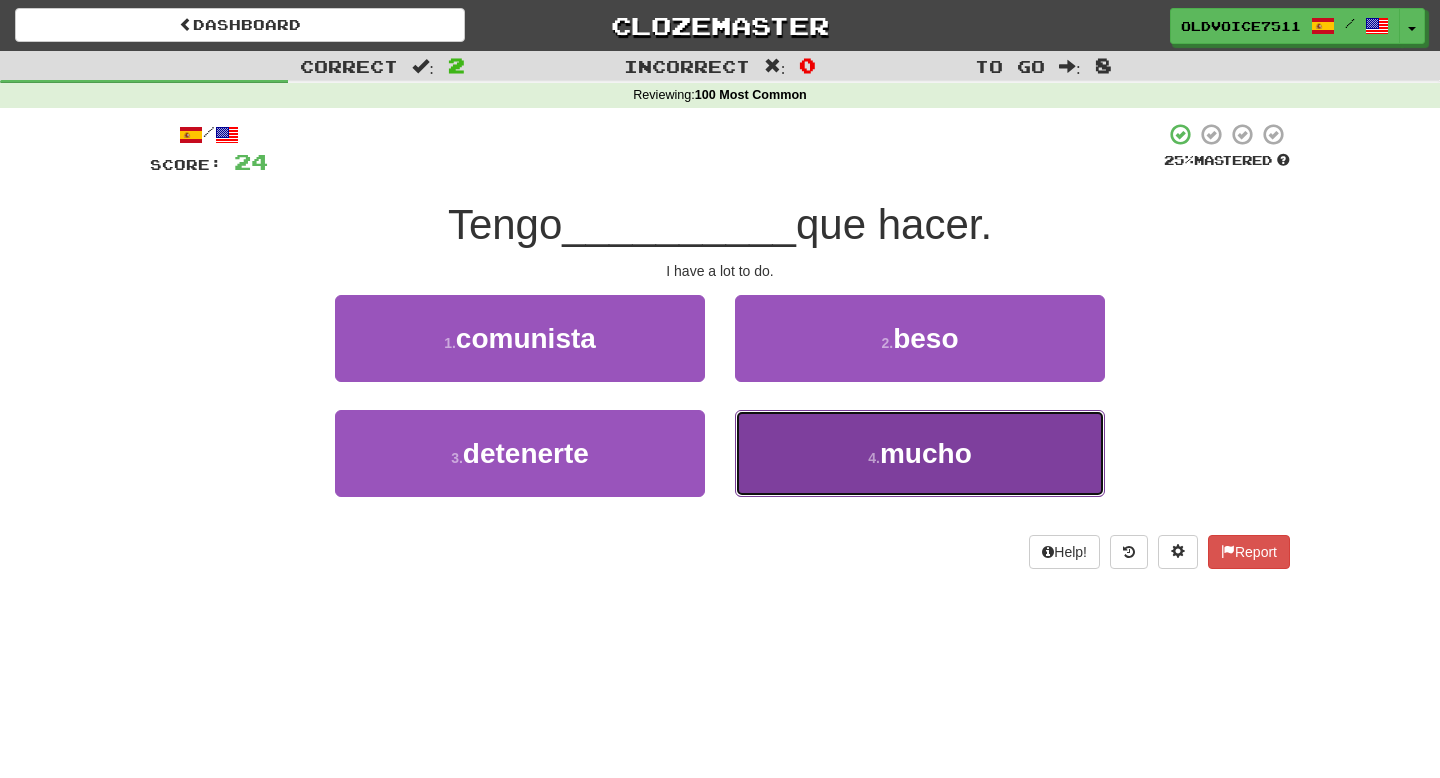 click on "4 .  mucho" at bounding box center [920, 453] 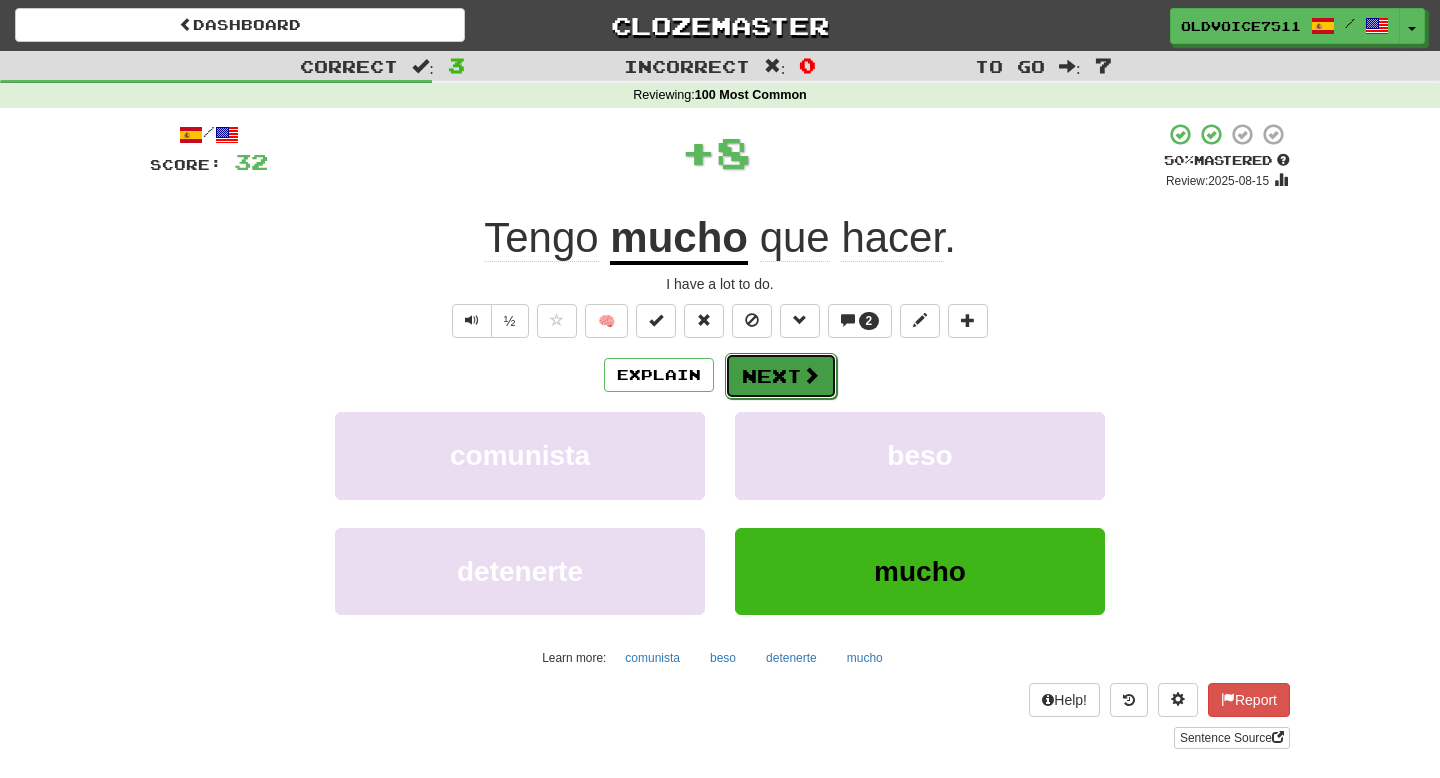 click on "Next" at bounding box center (781, 376) 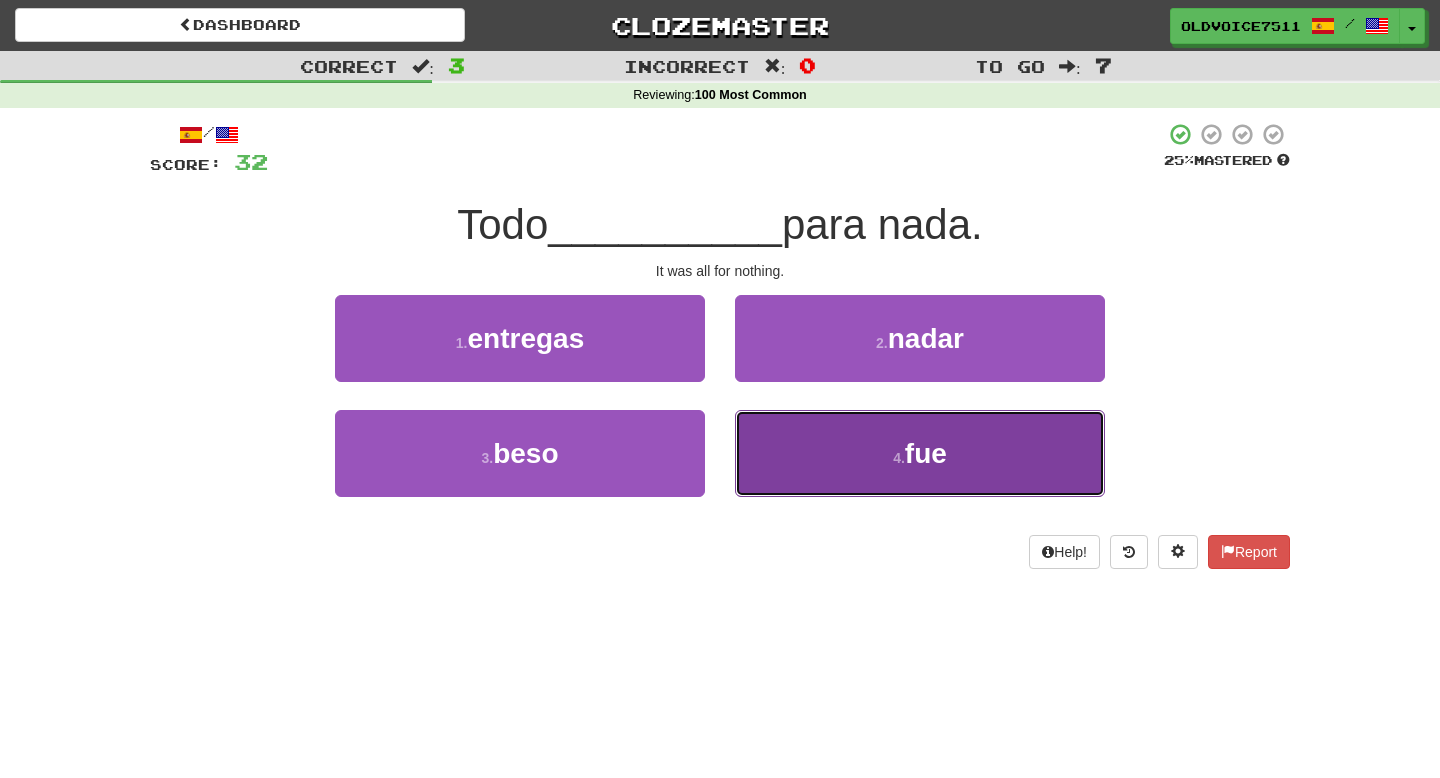 click on "4 .  fue" at bounding box center [920, 453] 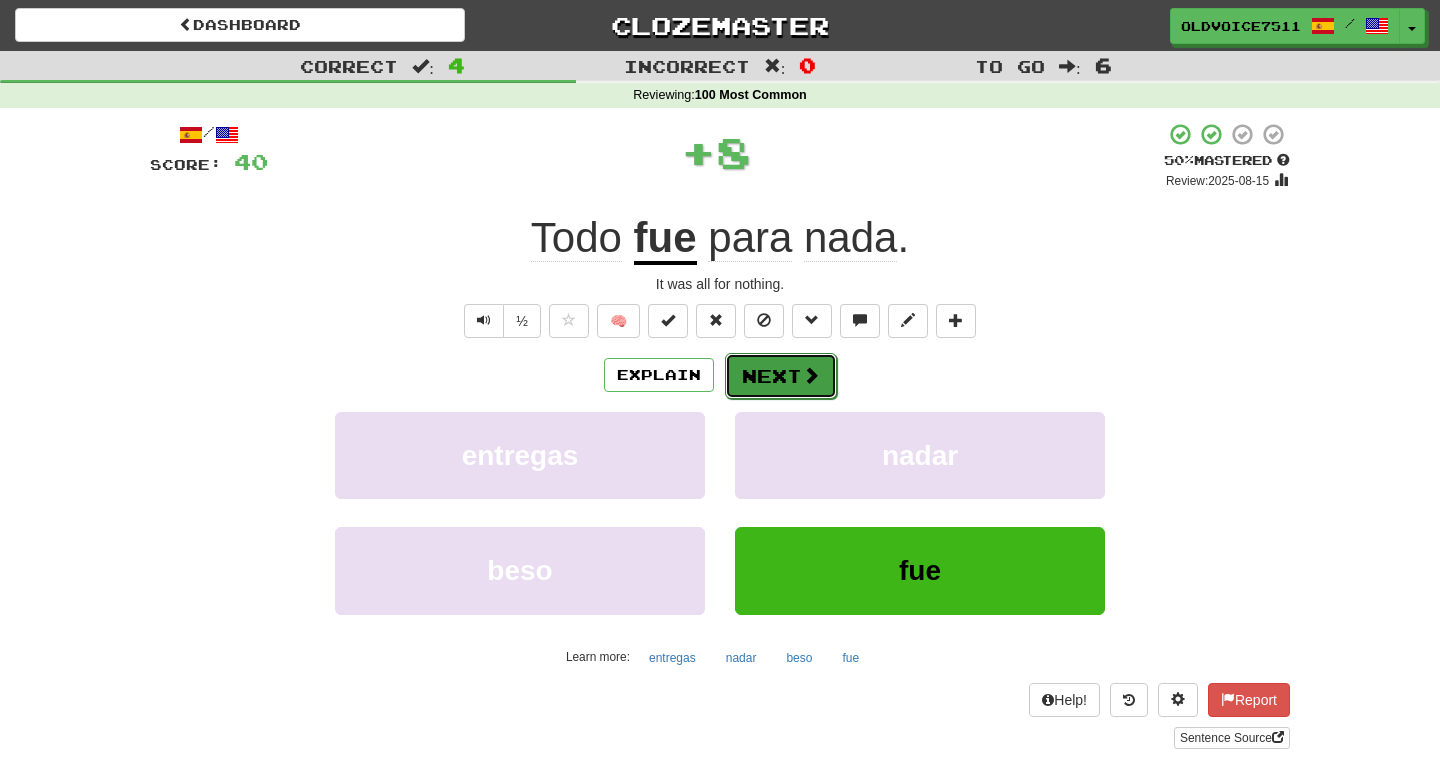 click on "Next" at bounding box center [781, 376] 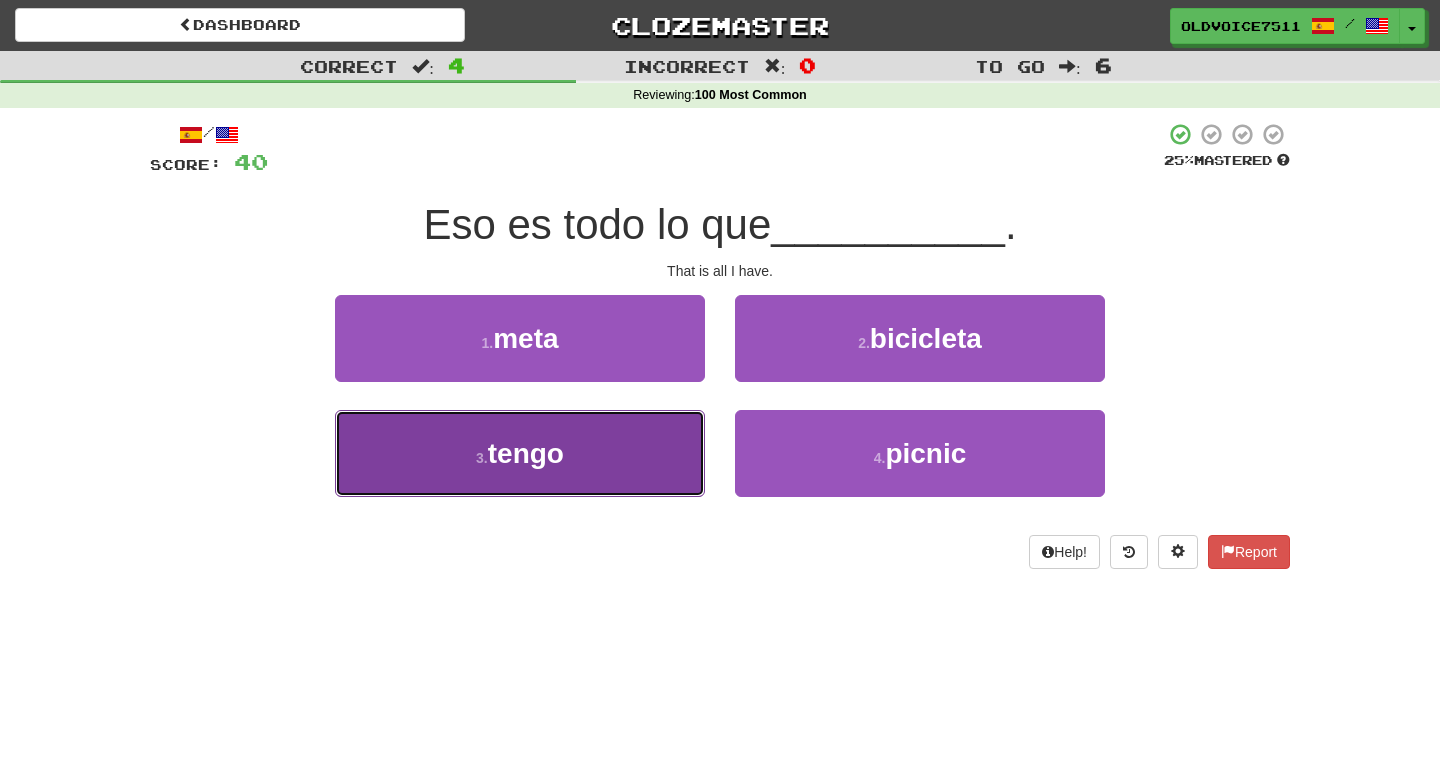 click on "3 .  tengo" at bounding box center [520, 453] 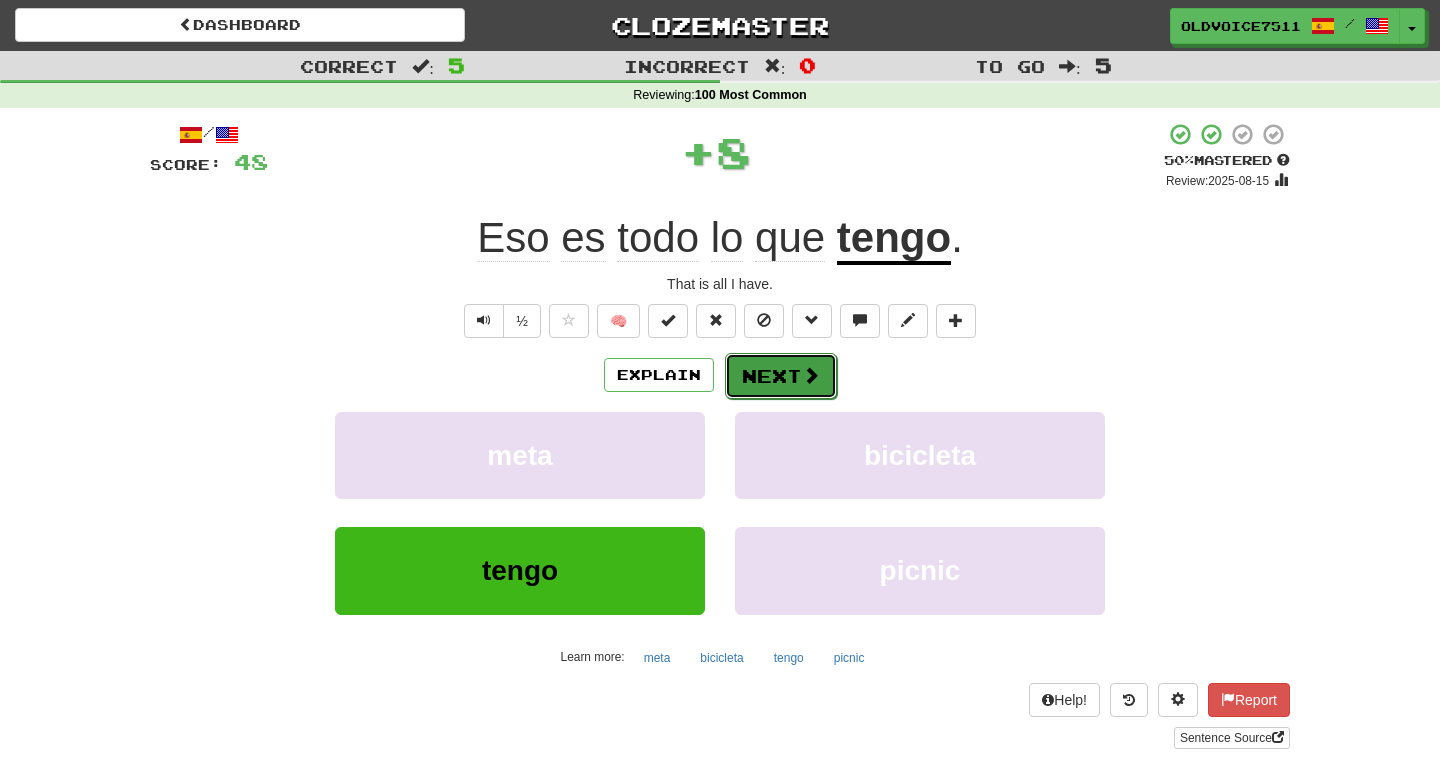 click on "Next" at bounding box center (781, 376) 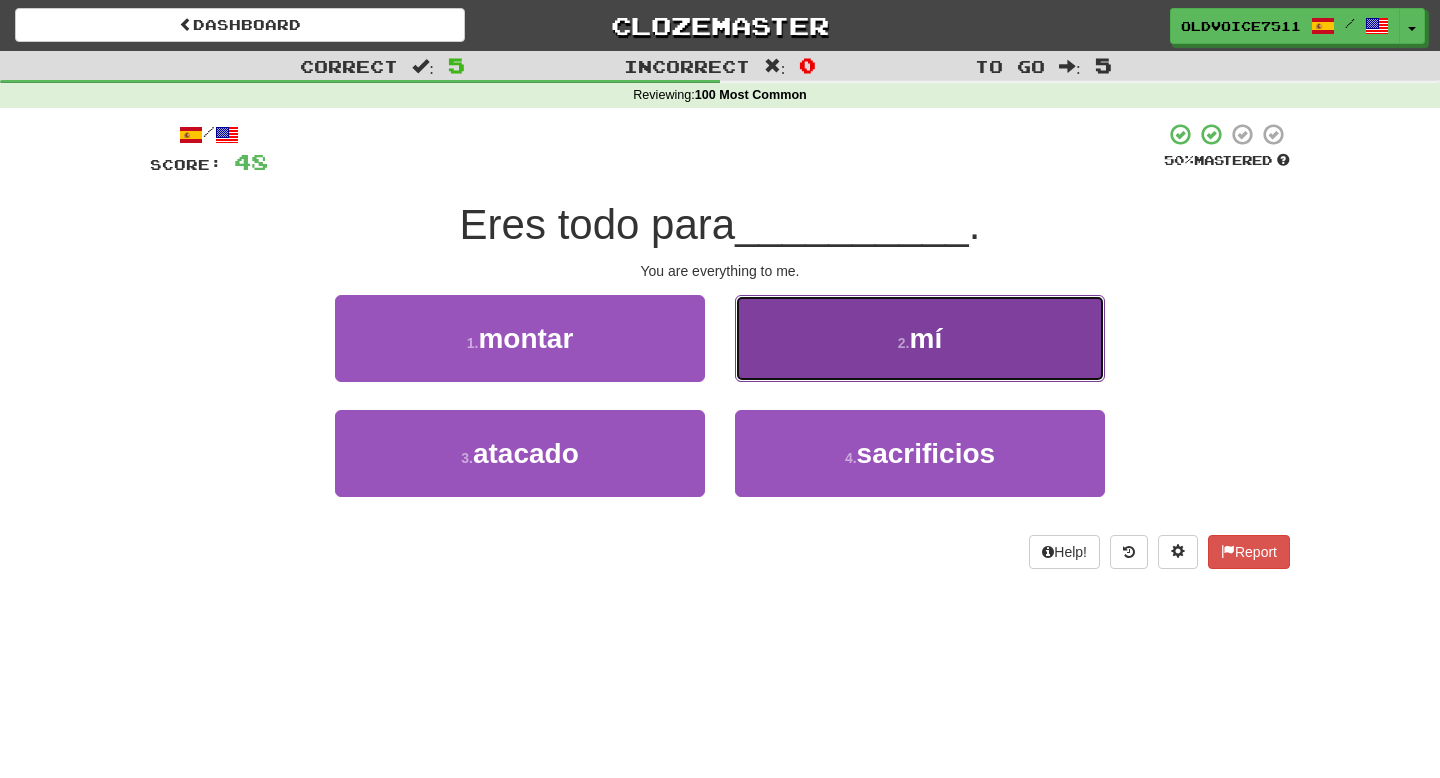 click on "2 .  mí" at bounding box center (920, 338) 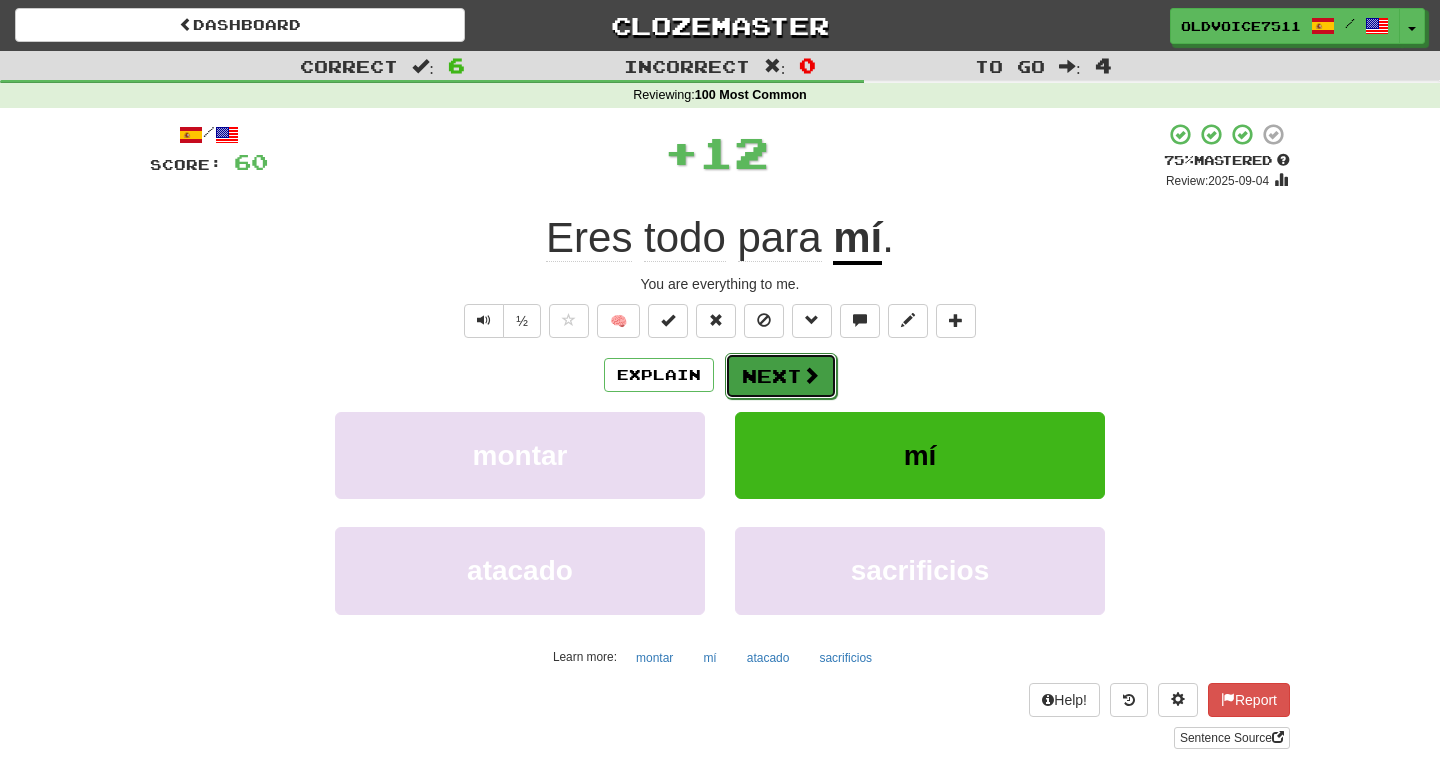 click on "Next" at bounding box center [781, 376] 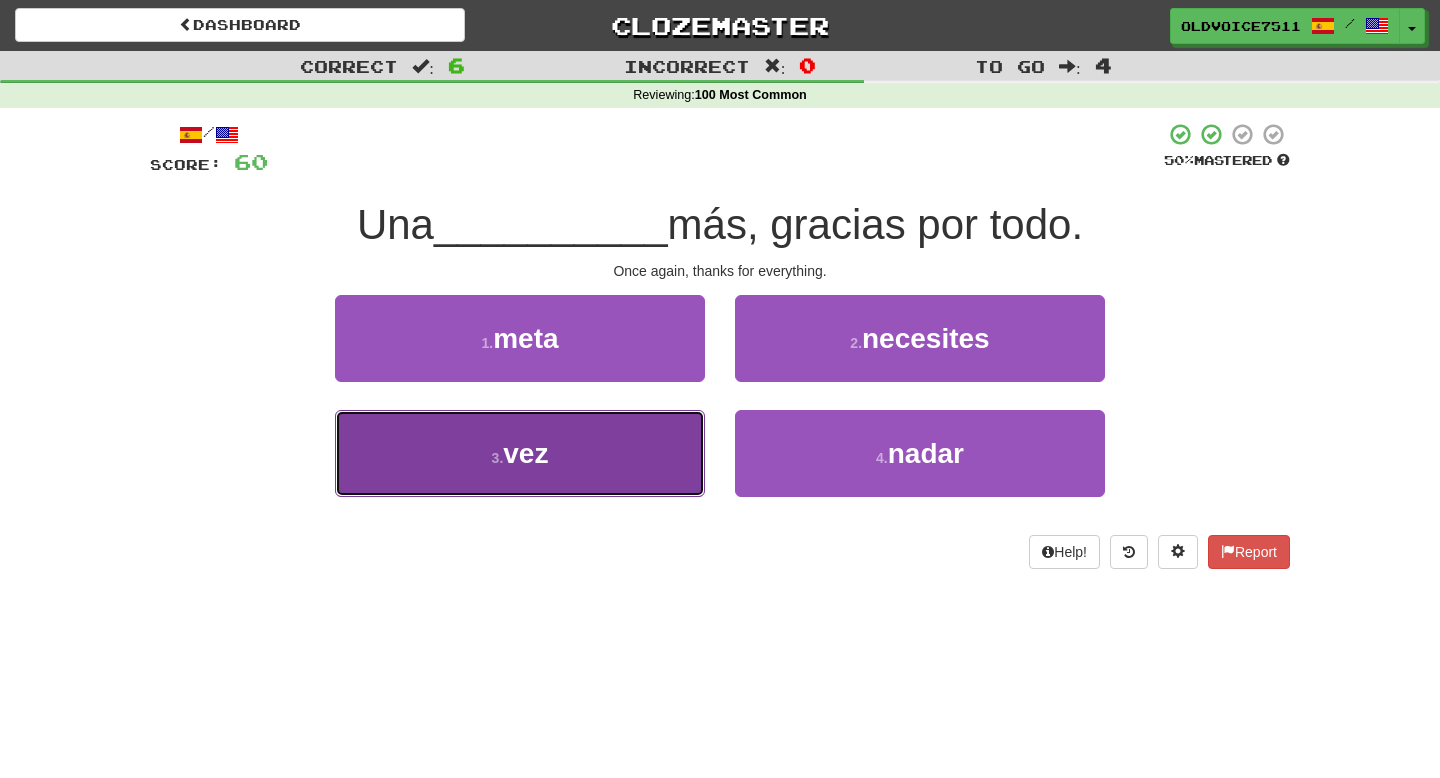 click on "3 .  vez" at bounding box center (520, 453) 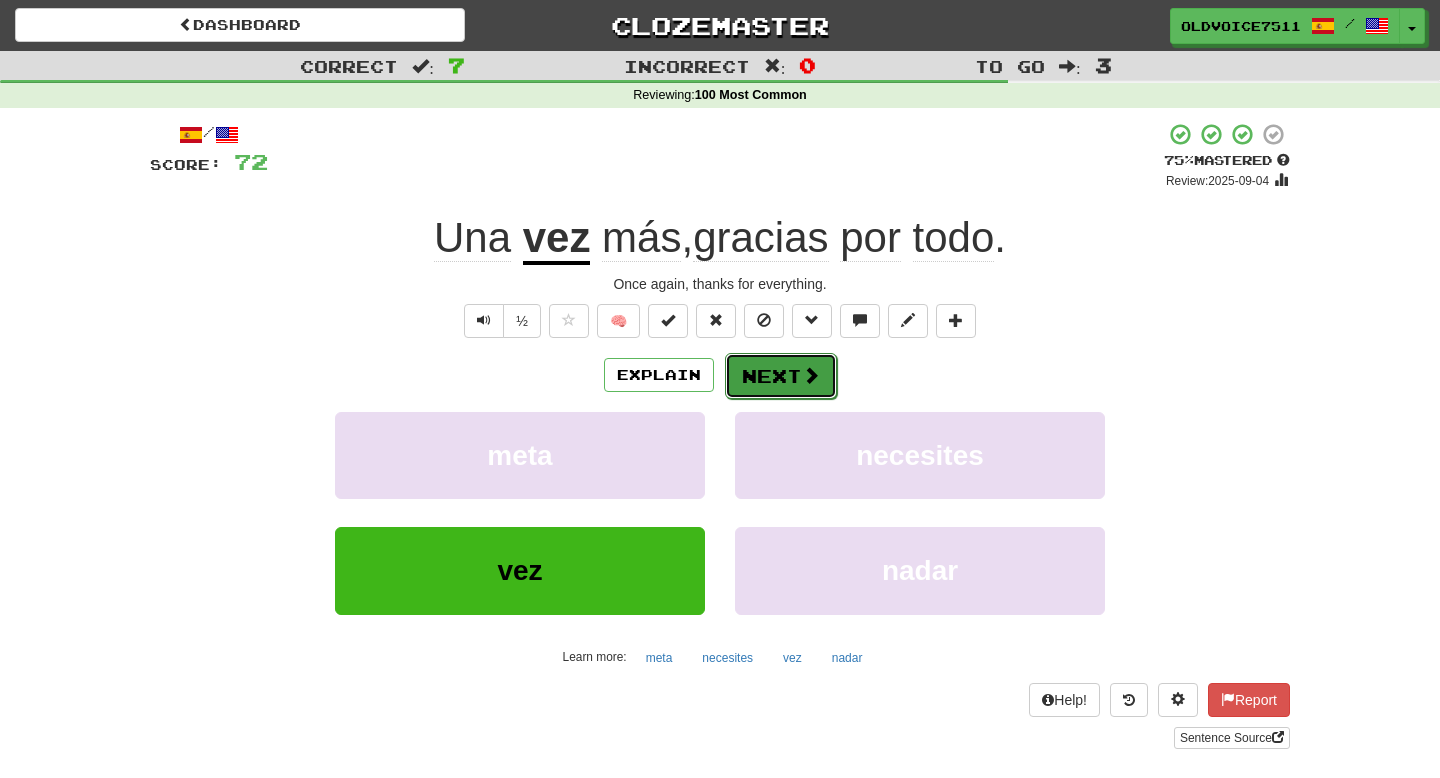 click on "Next" at bounding box center [781, 376] 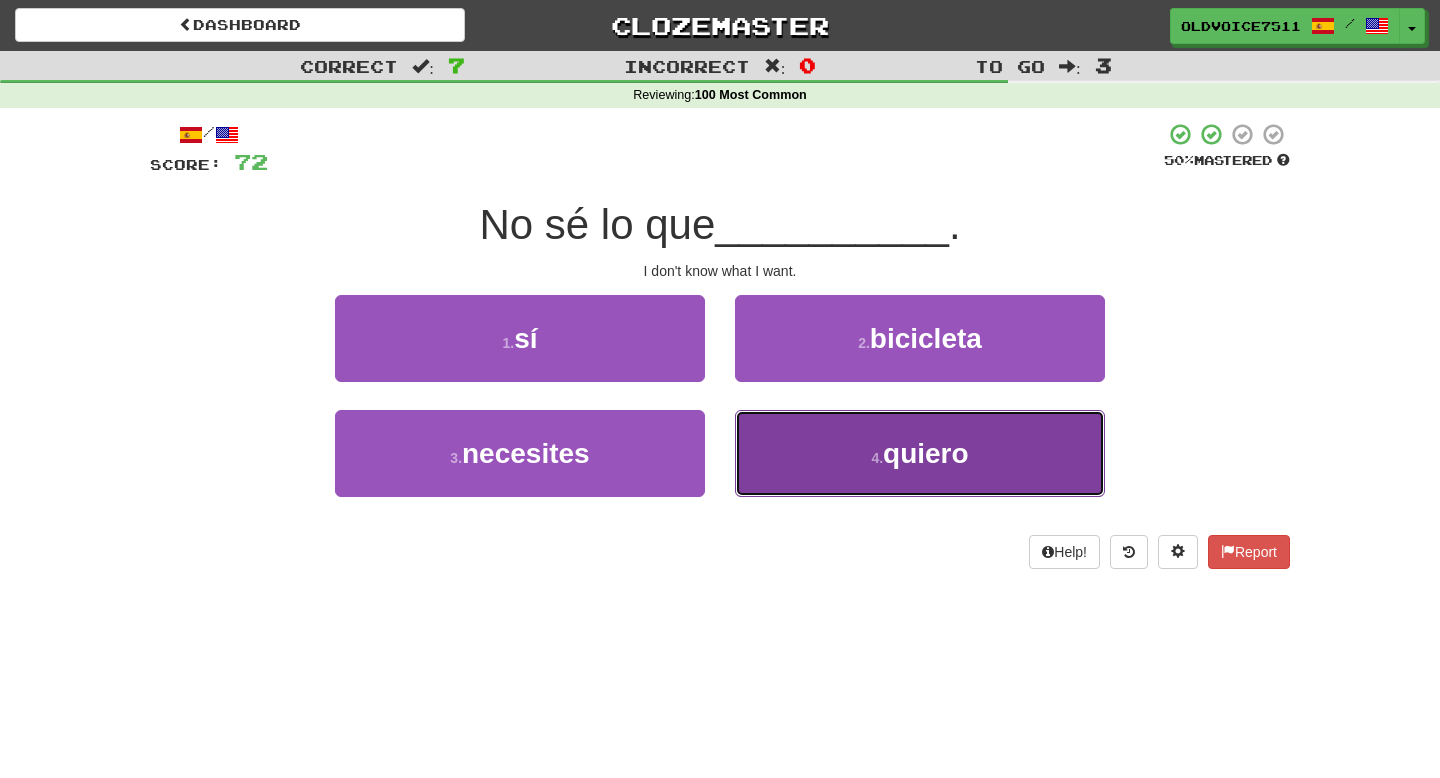 click on "4 .  quiero" at bounding box center [920, 453] 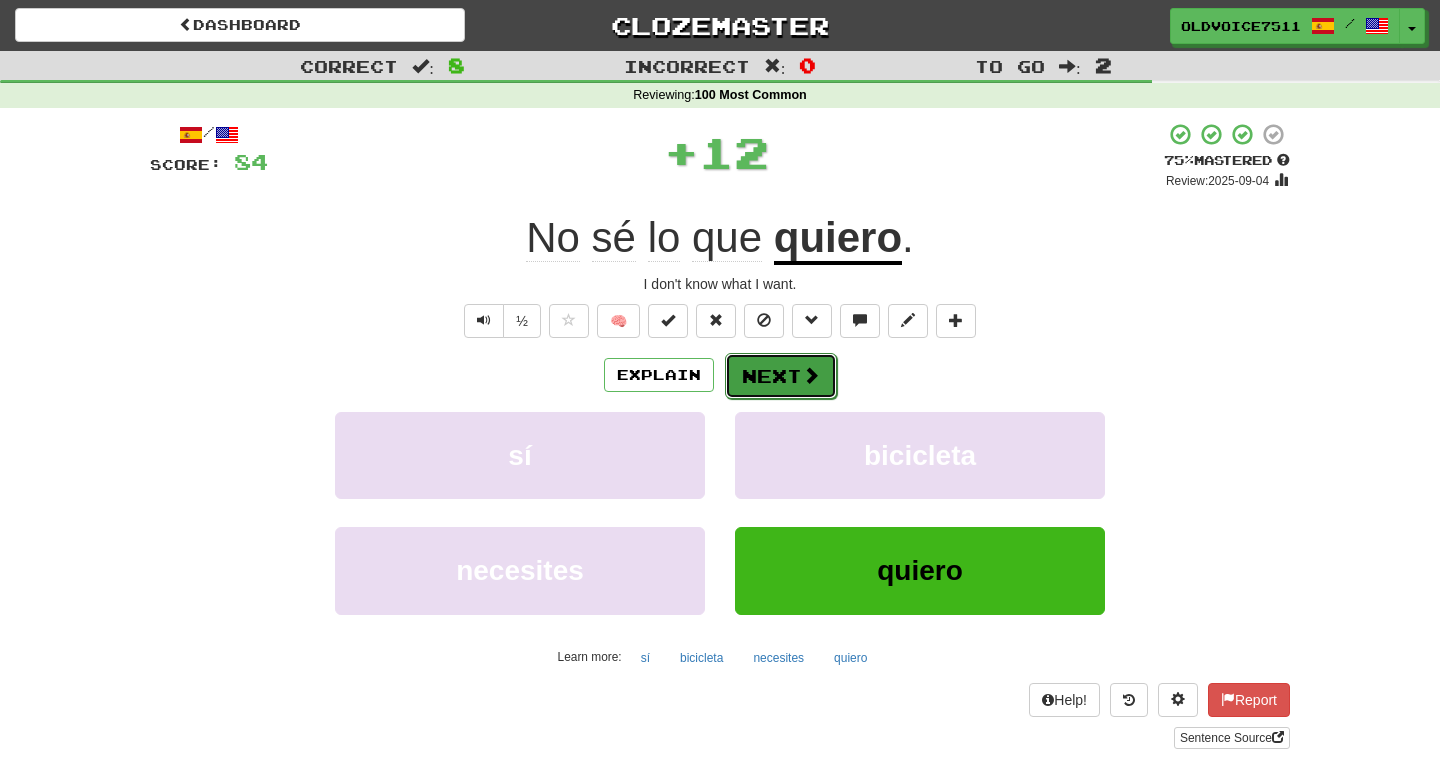 click at bounding box center (811, 375) 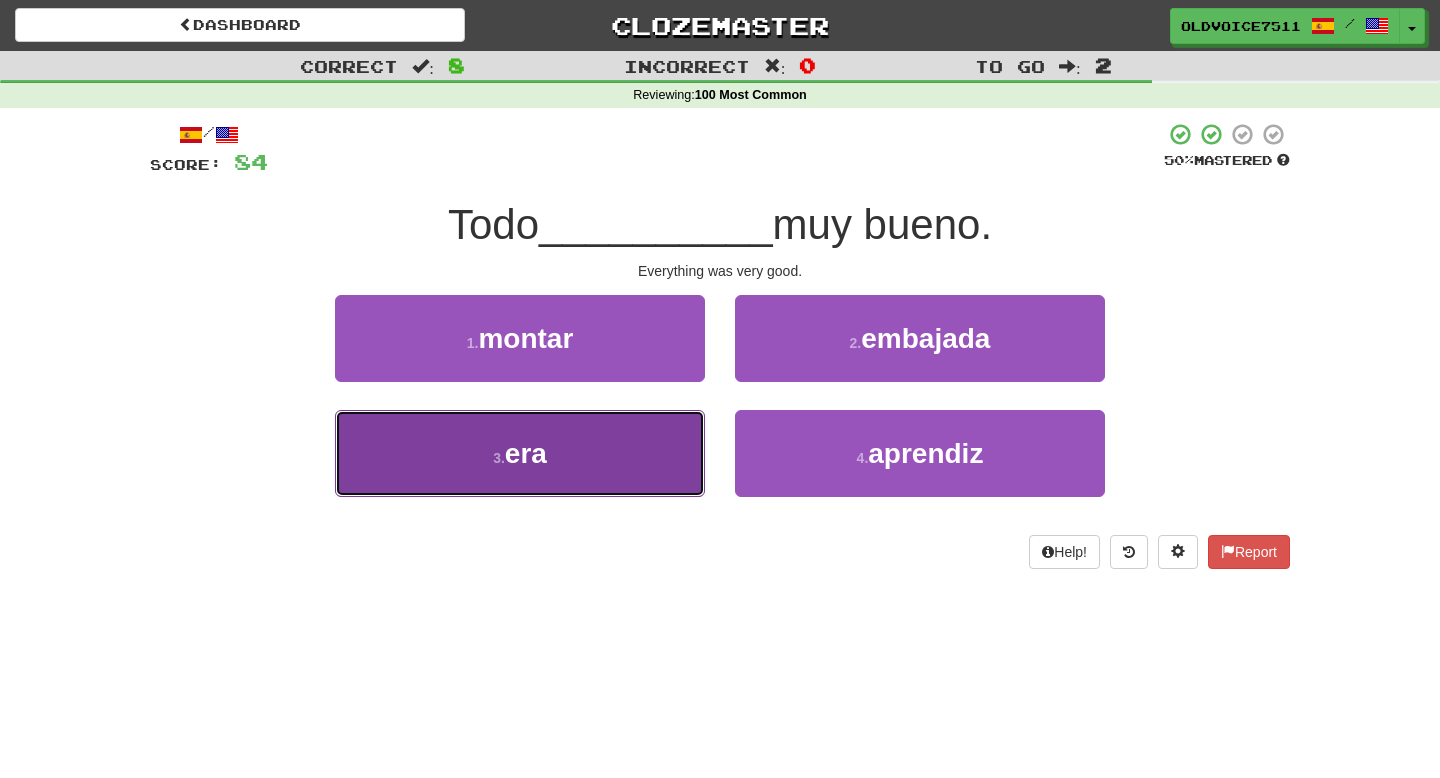 click on "3 .  era" at bounding box center (520, 453) 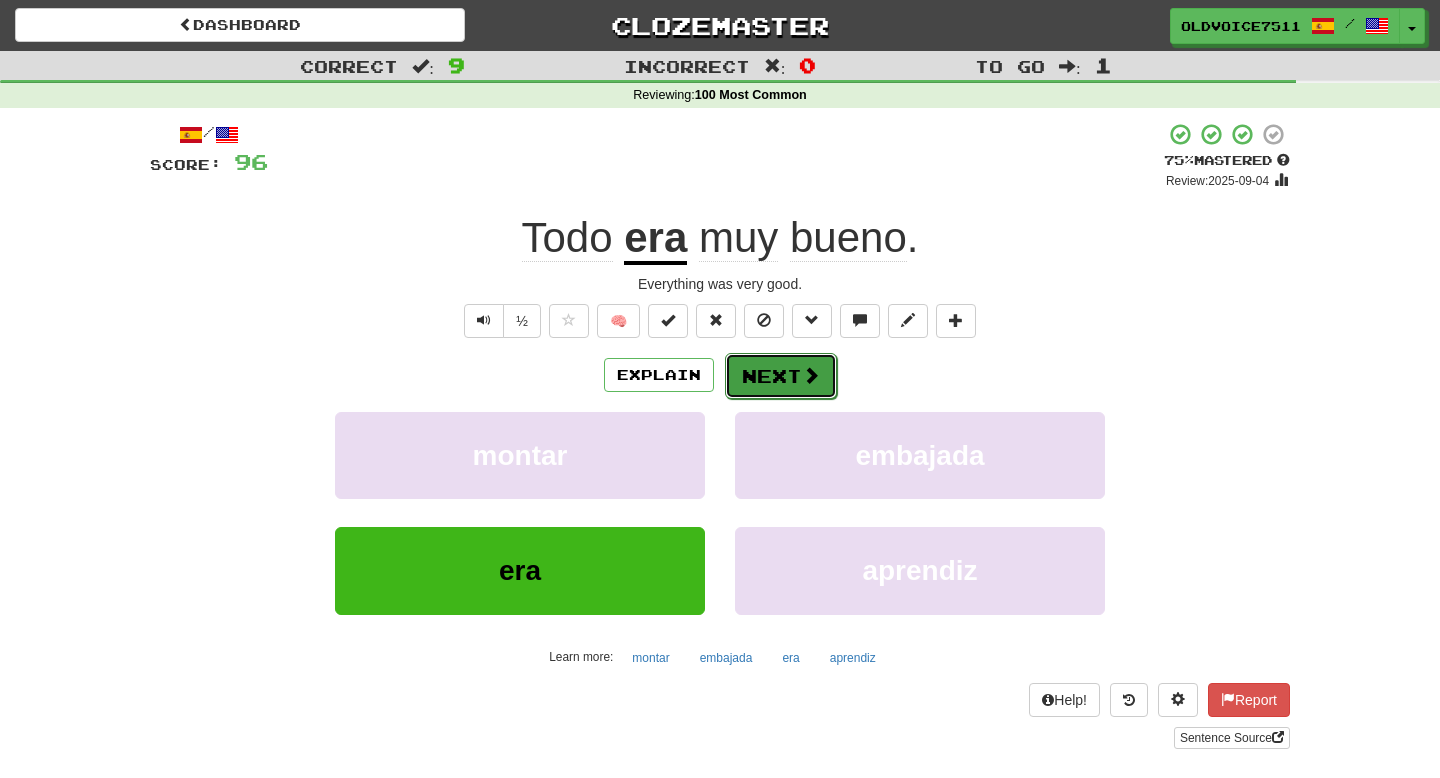 click on "Next" at bounding box center (781, 376) 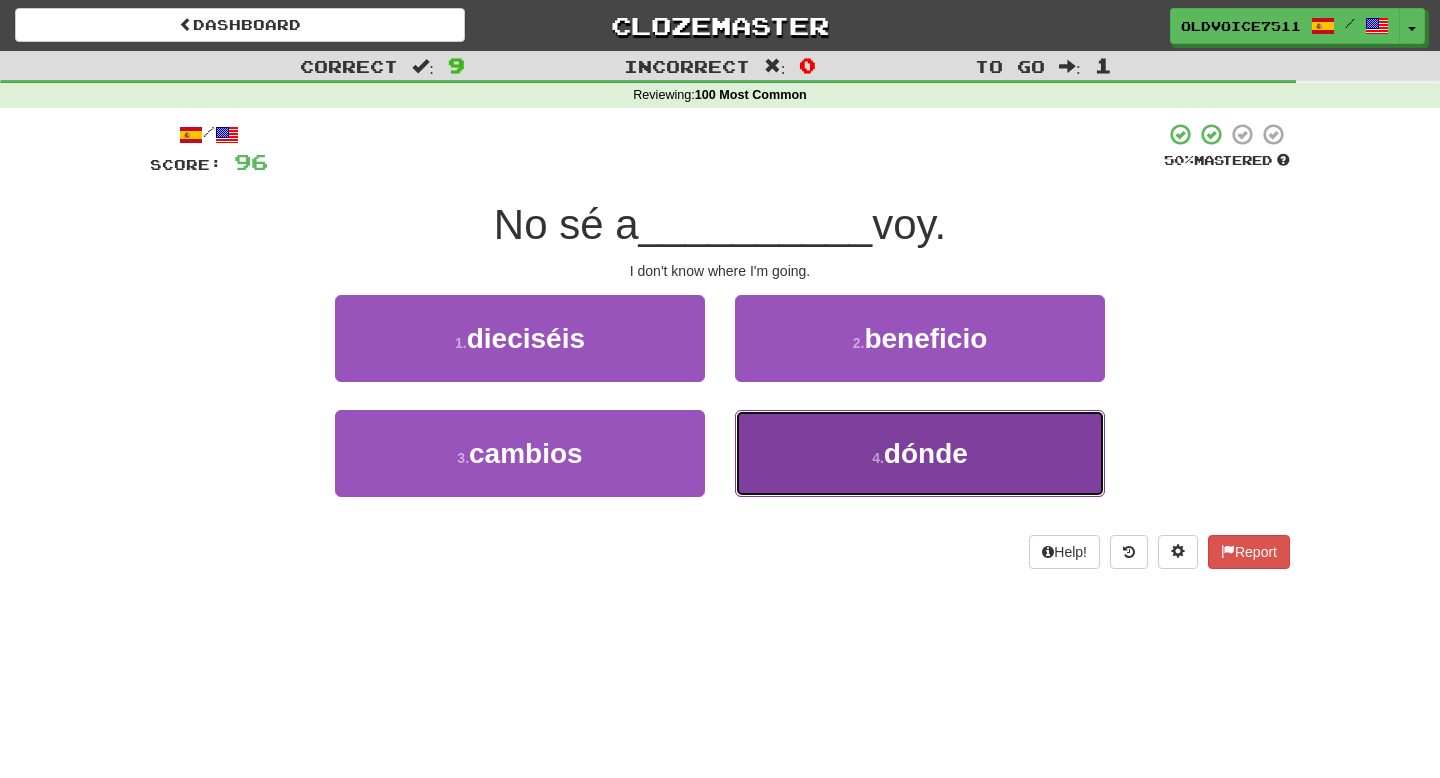 click on "4 .  dónde" at bounding box center [920, 453] 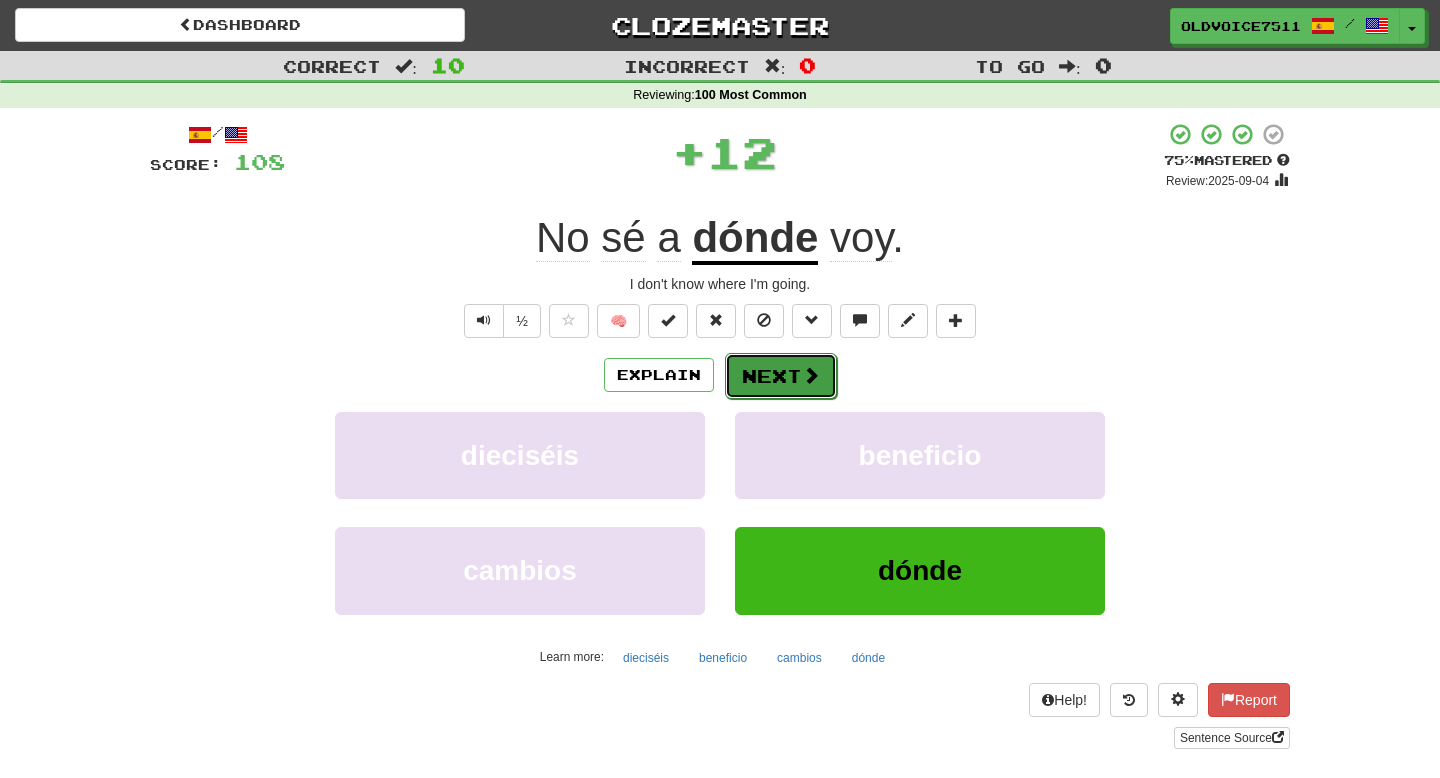 click on "Next" at bounding box center (781, 376) 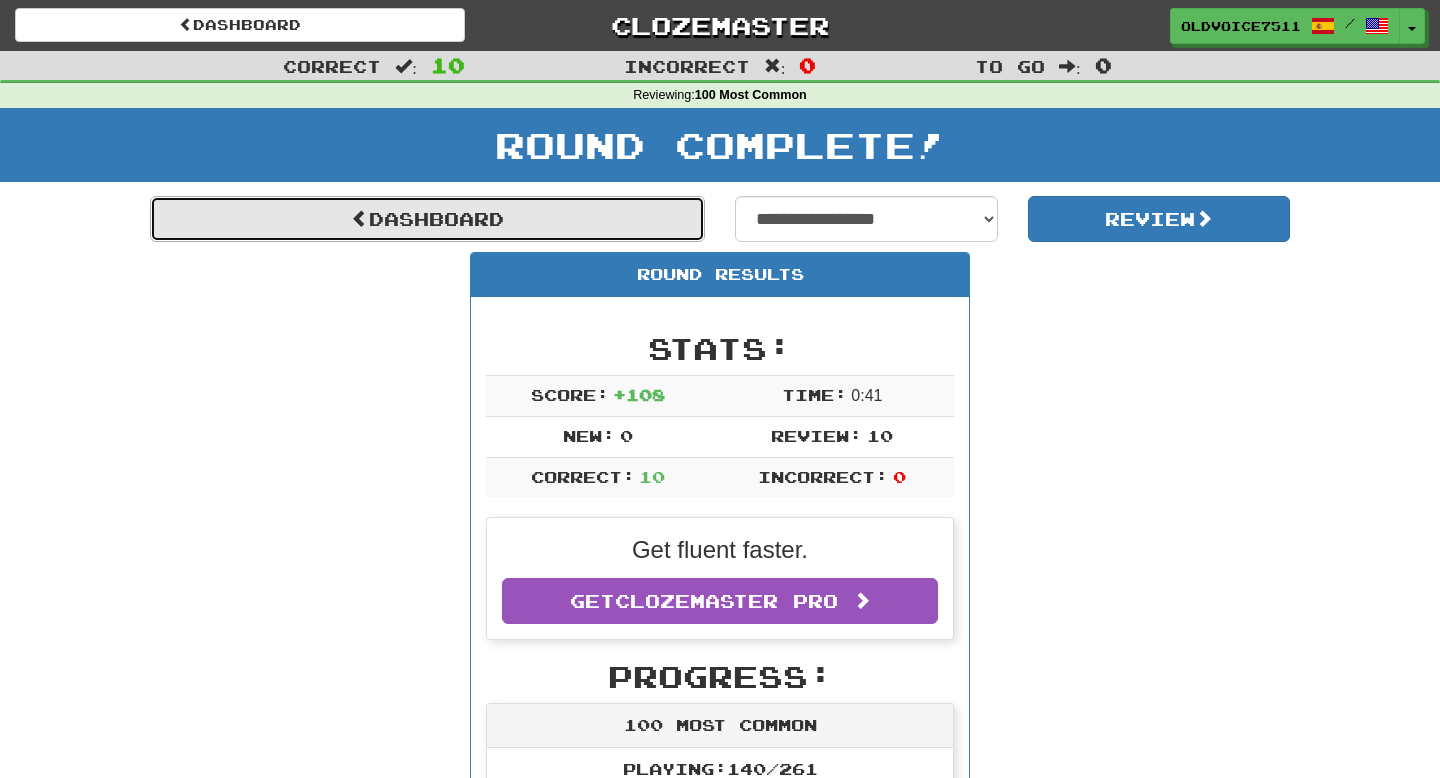 click on "Dashboard" at bounding box center (427, 219) 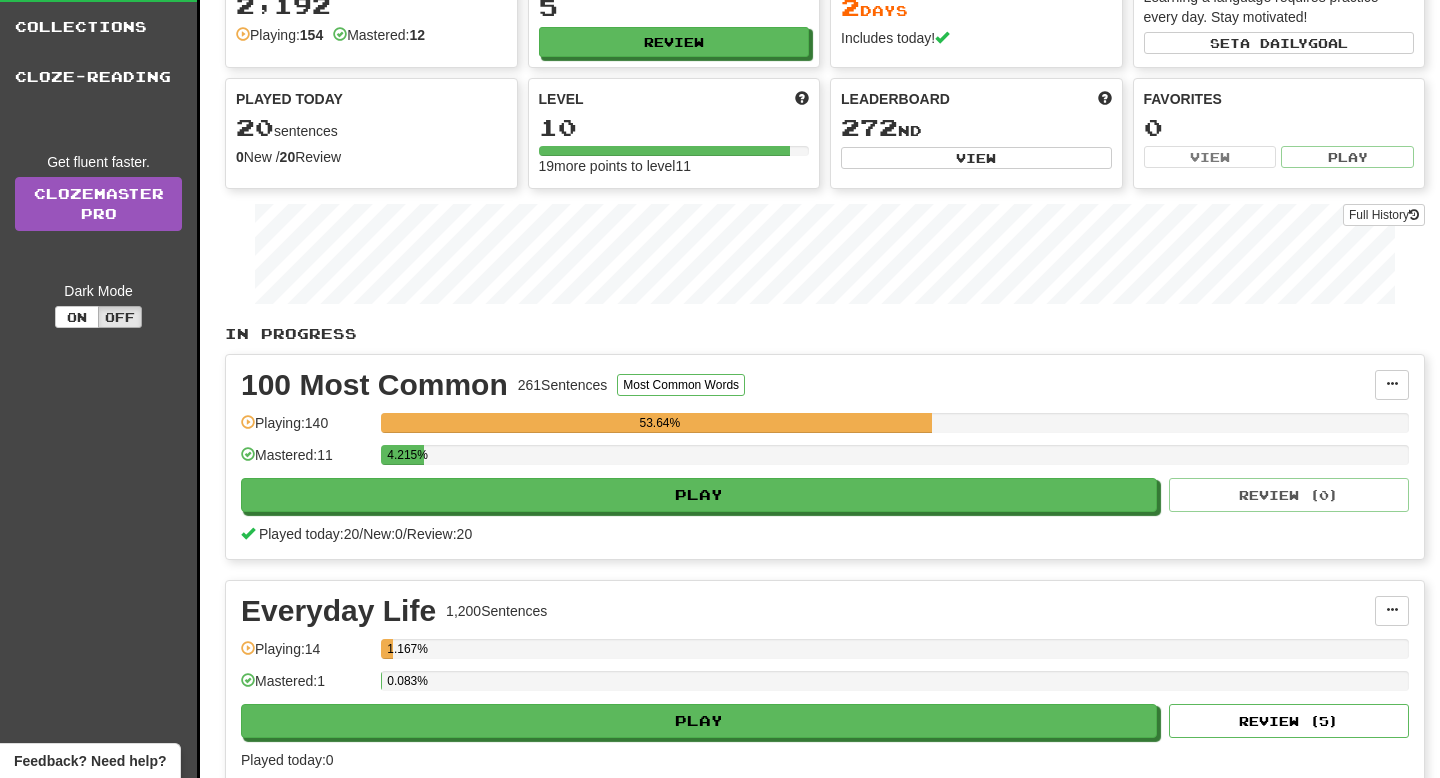 scroll, scrollTop: 113, scrollLeft: 0, axis: vertical 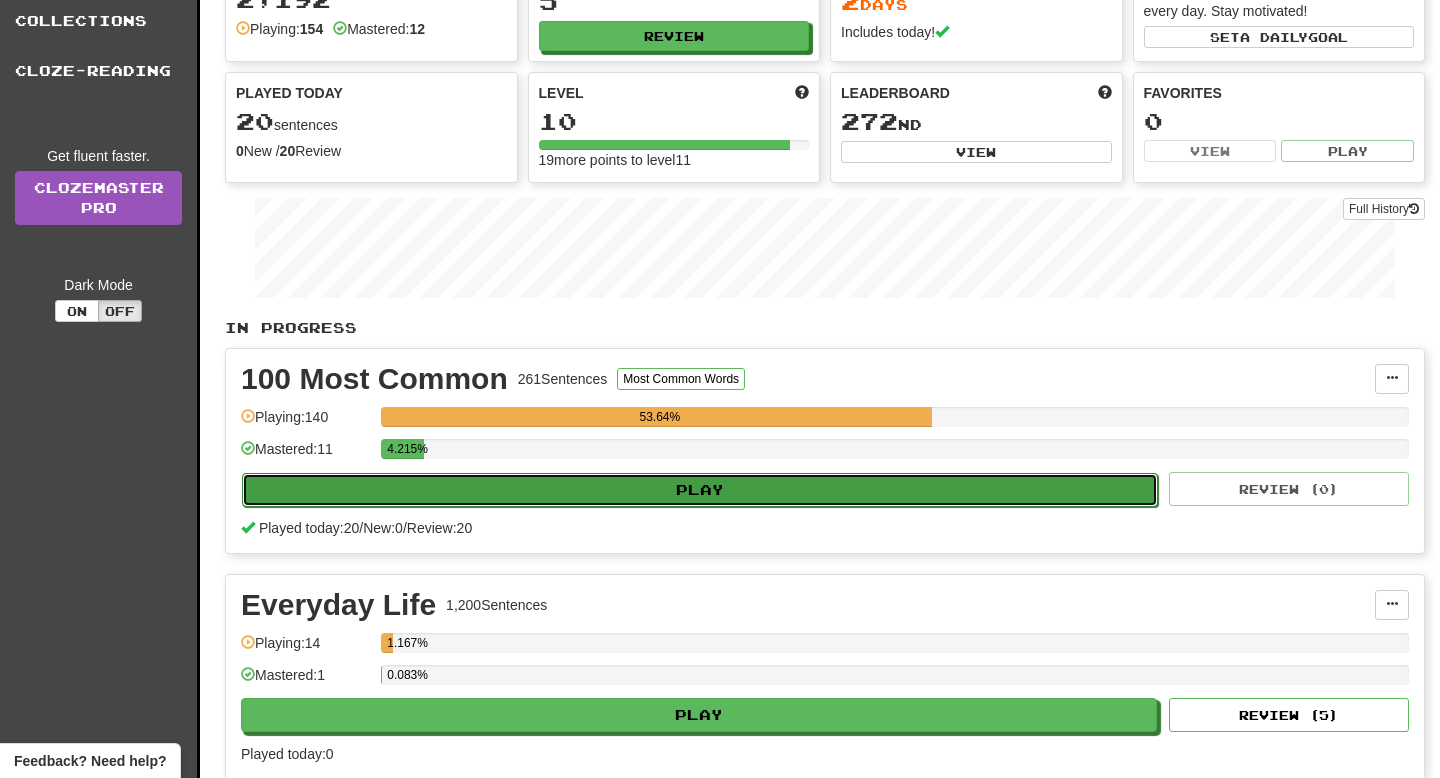 click on "Play" at bounding box center [700, 490] 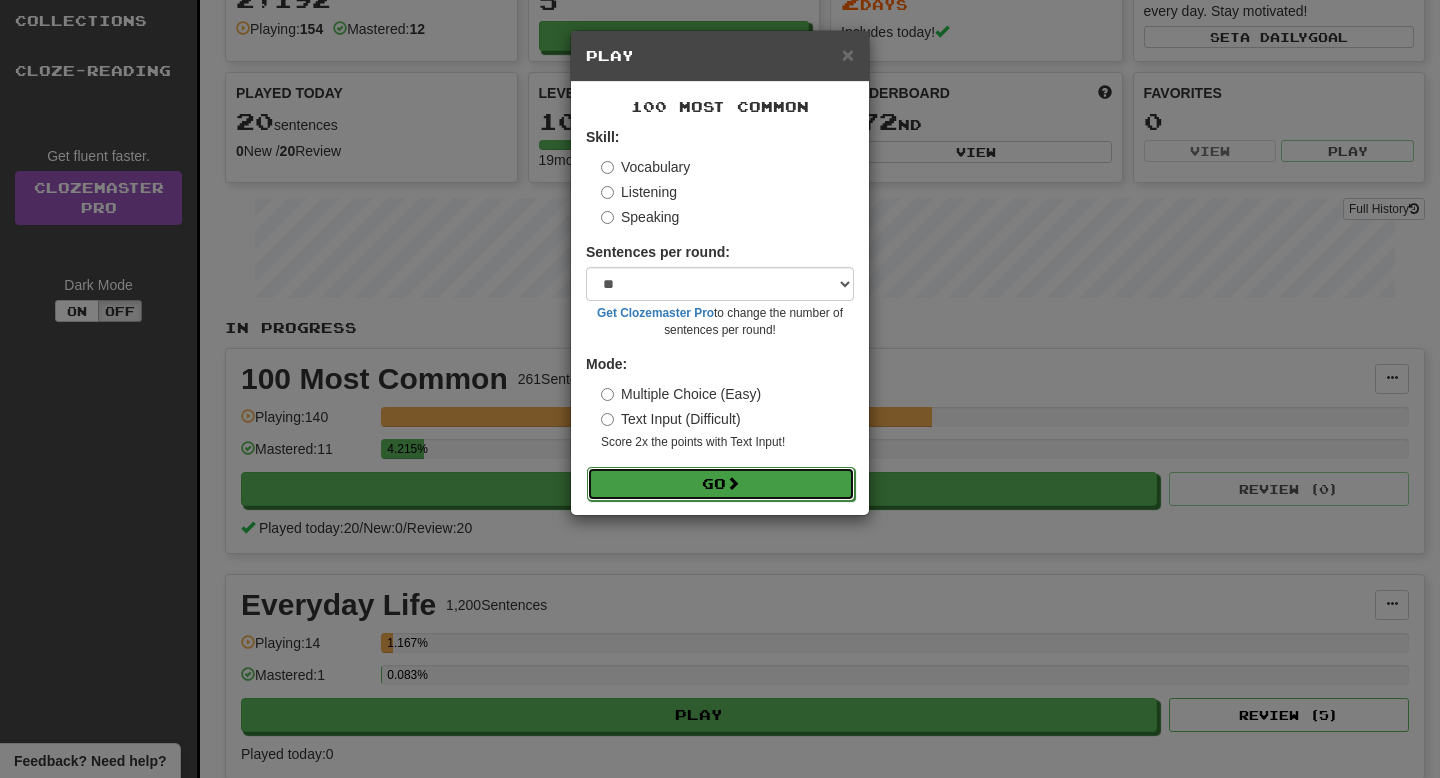 click on "Go" at bounding box center [721, 484] 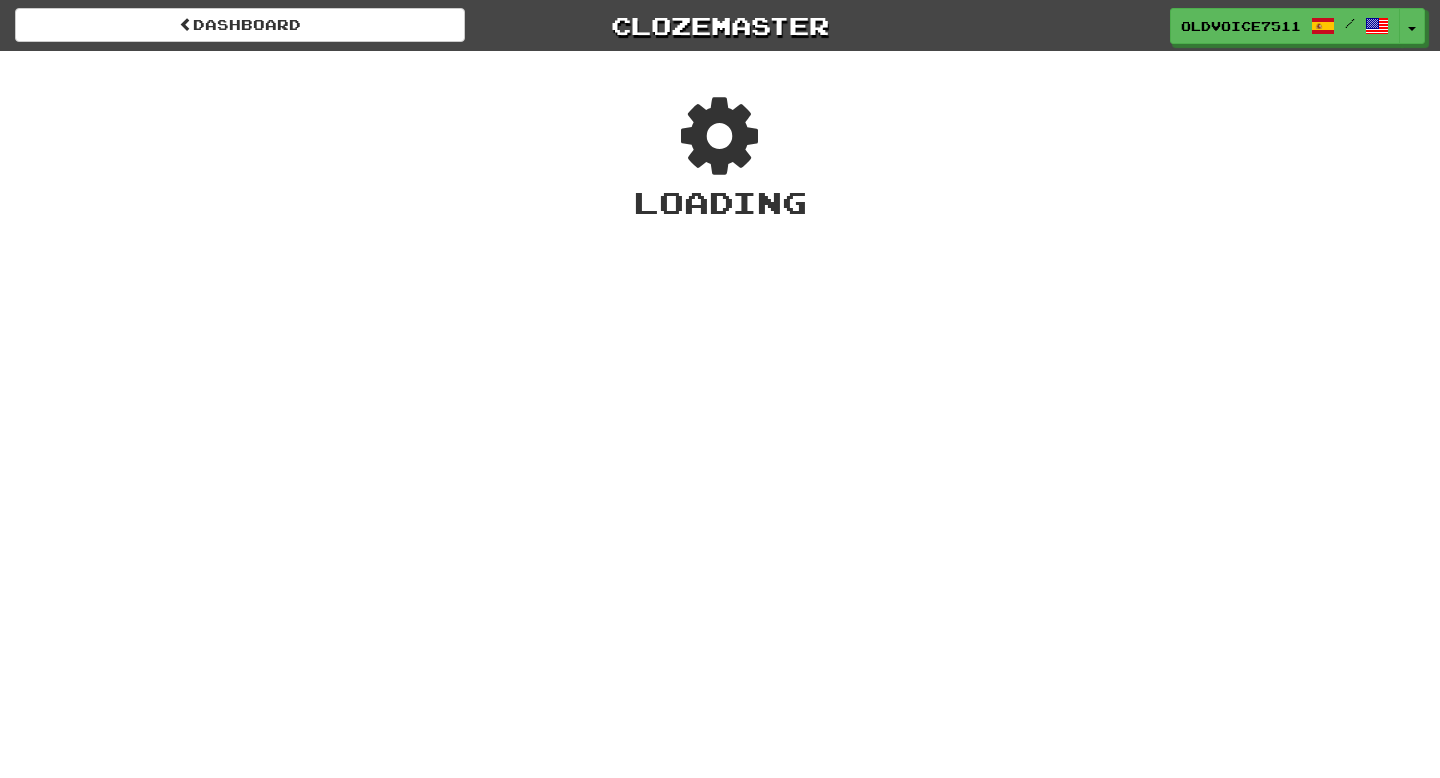 scroll, scrollTop: 0, scrollLeft: 0, axis: both 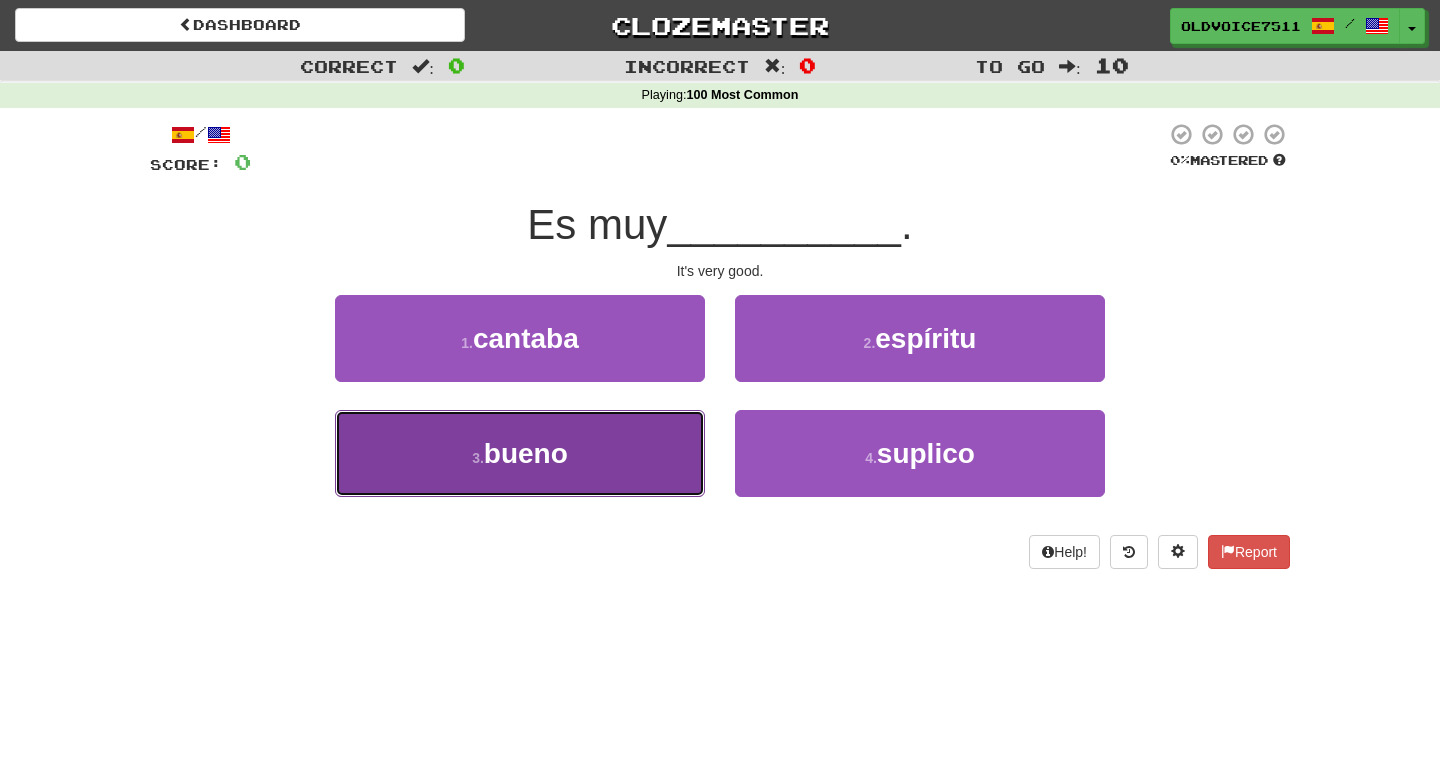 click on "3 .  bueno" at bounding box center (520, 453) 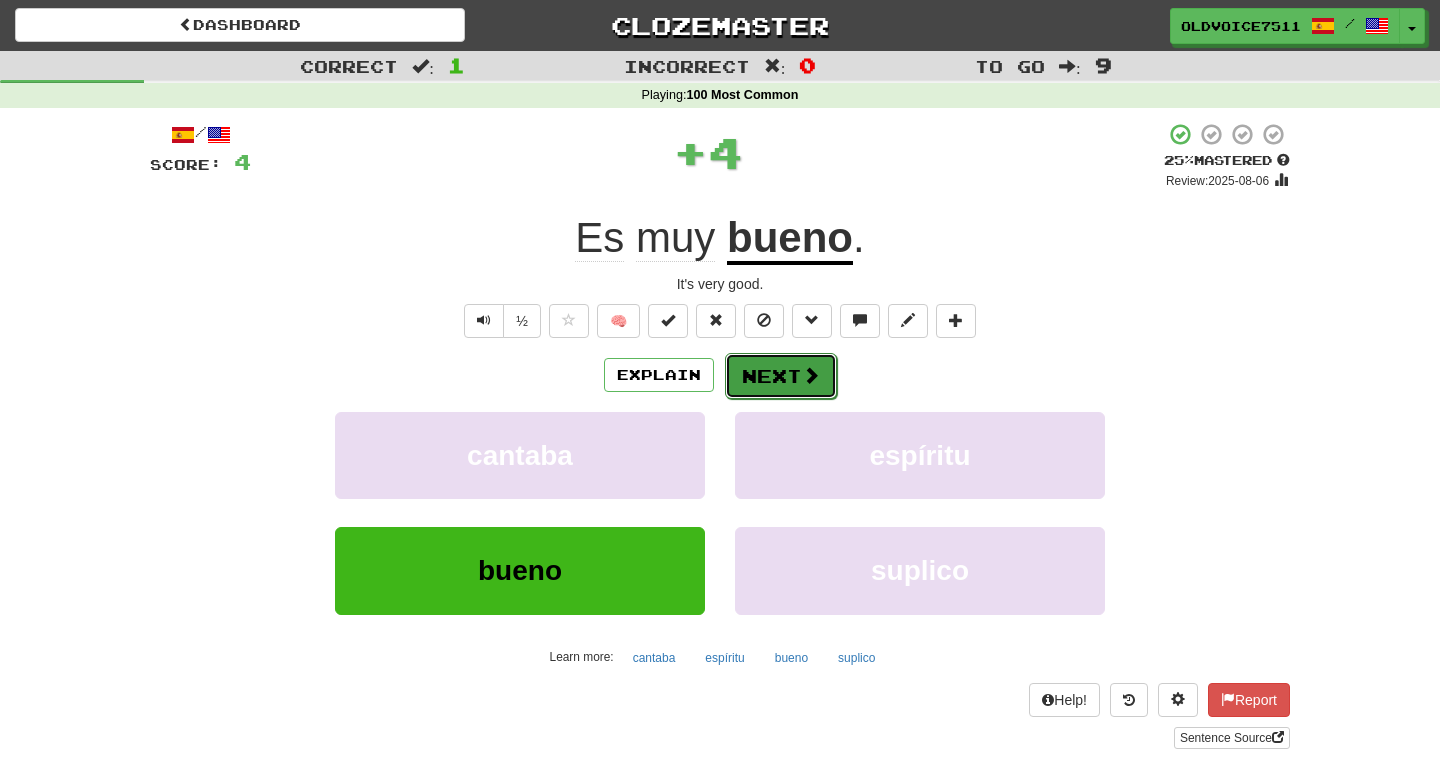 click on "Next" at bounding box center [781, 376] 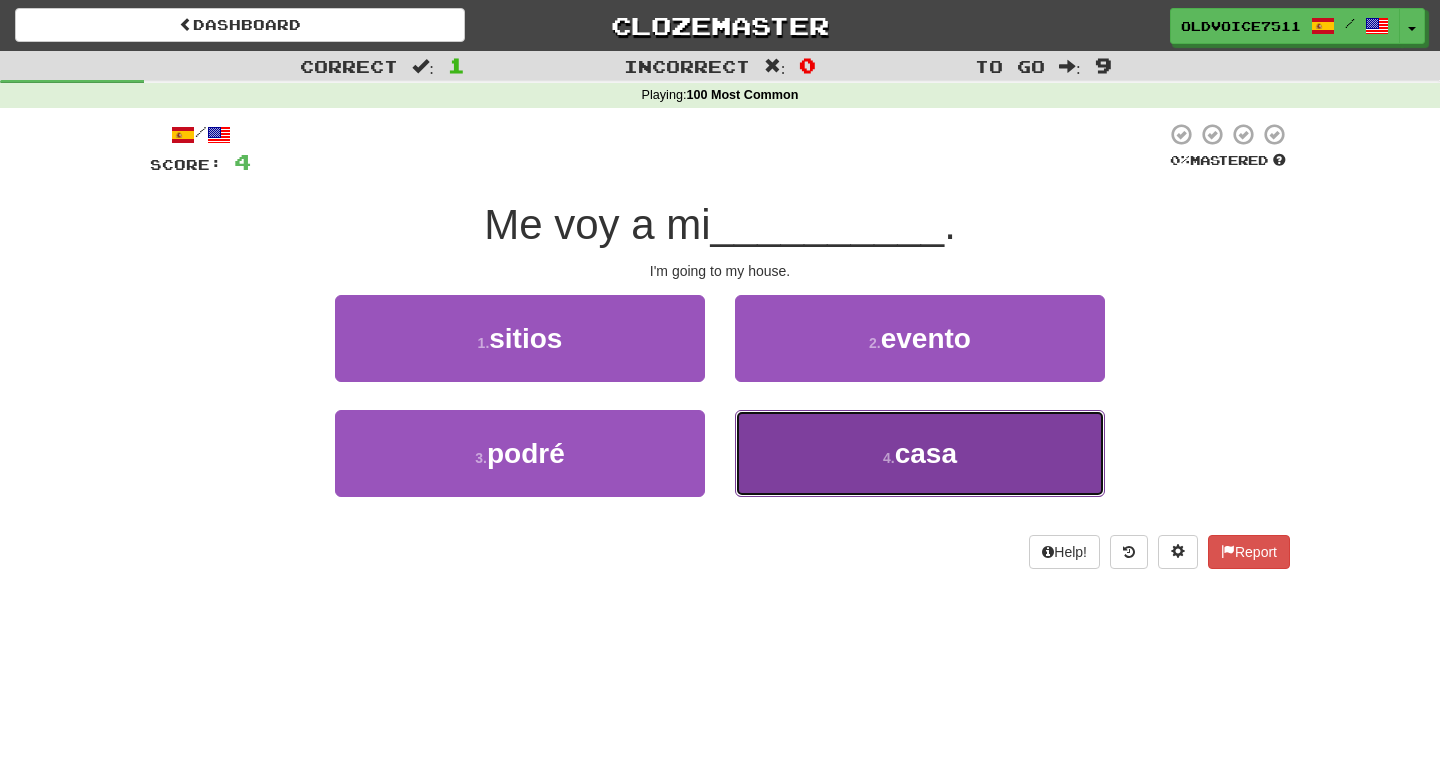 click on "4 .  casa" at bounding box center [920, 453] 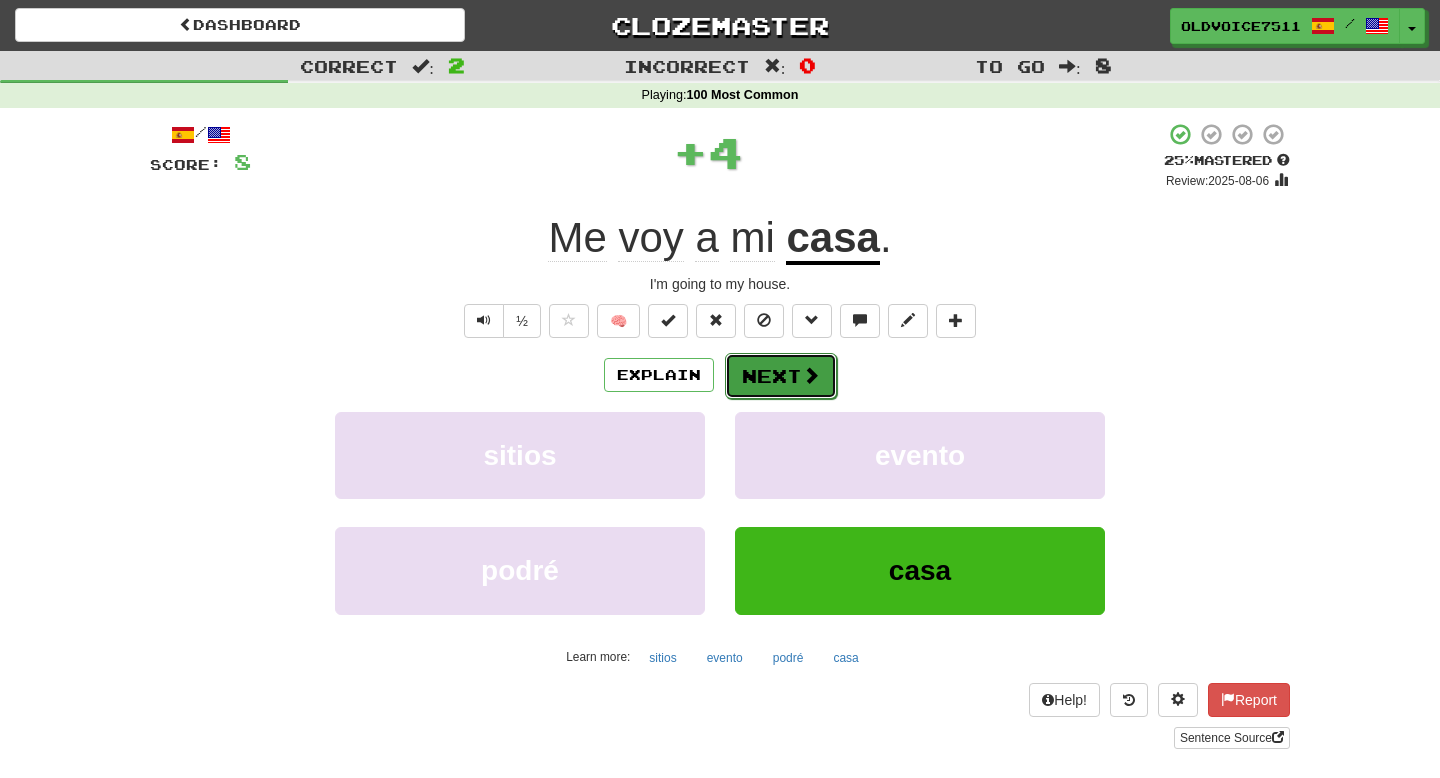 click on "Next" at bounding box center [781, 376] 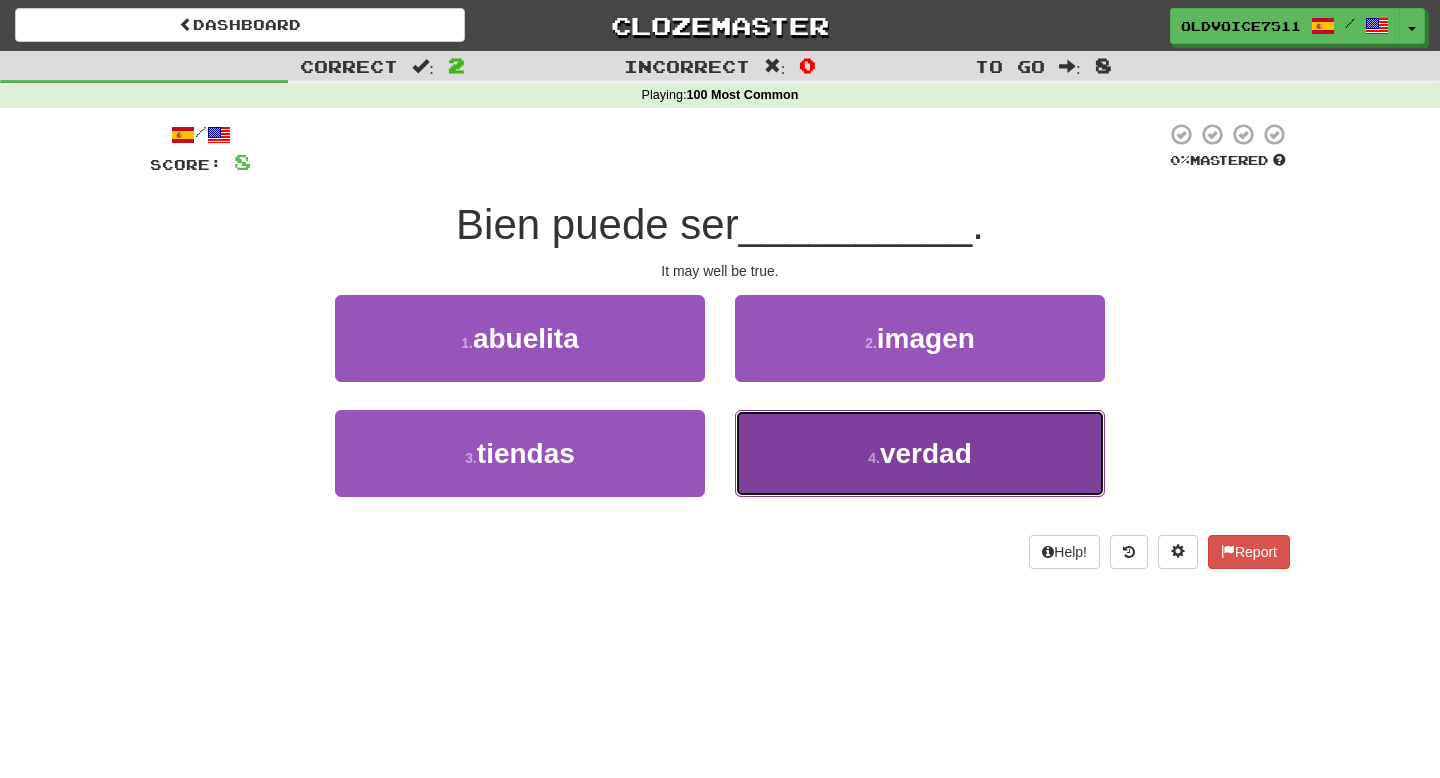click on "4 .  verdad" at bounding box center [920, 453] 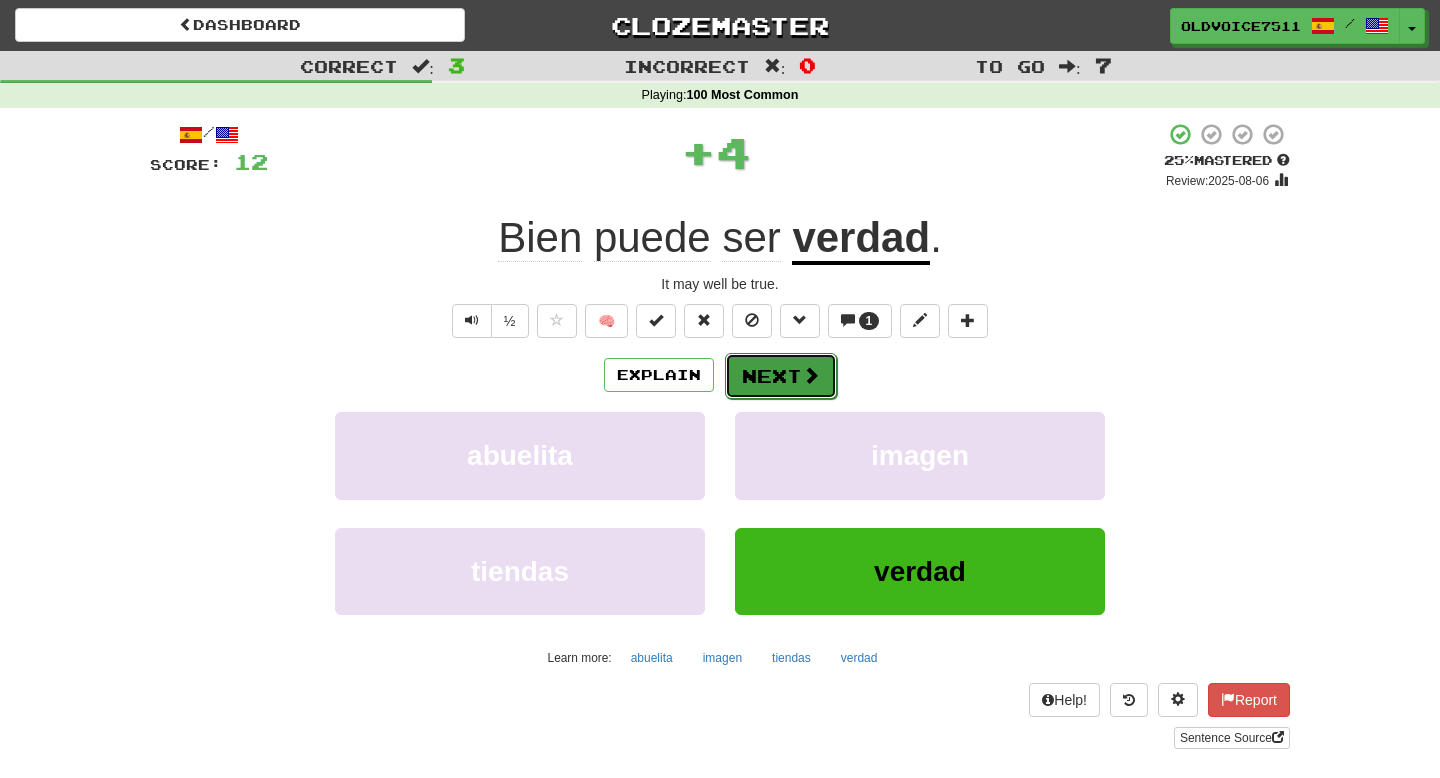 click on "Next" at bounding box center (781, 376) 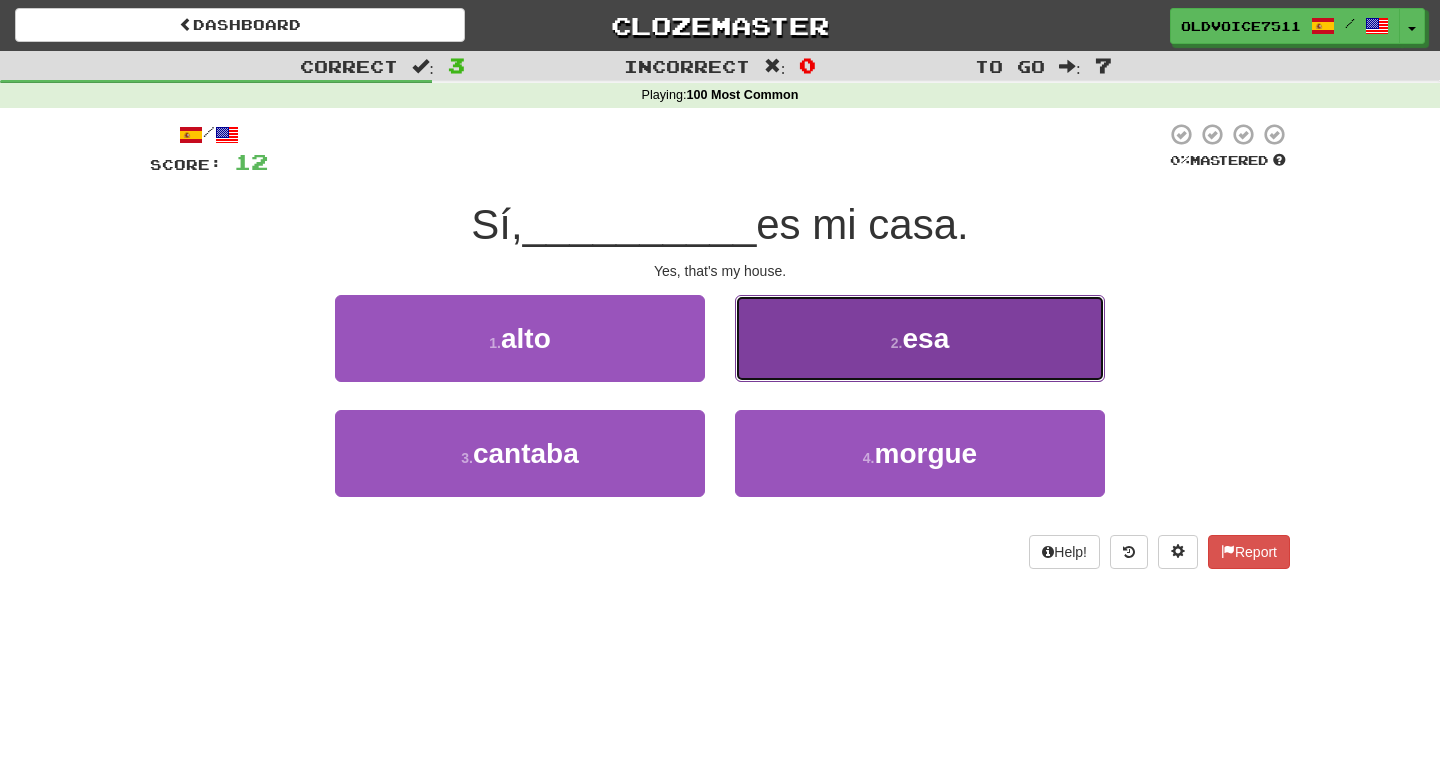 click on "2 .  esa" at bounding box center (920, 338) 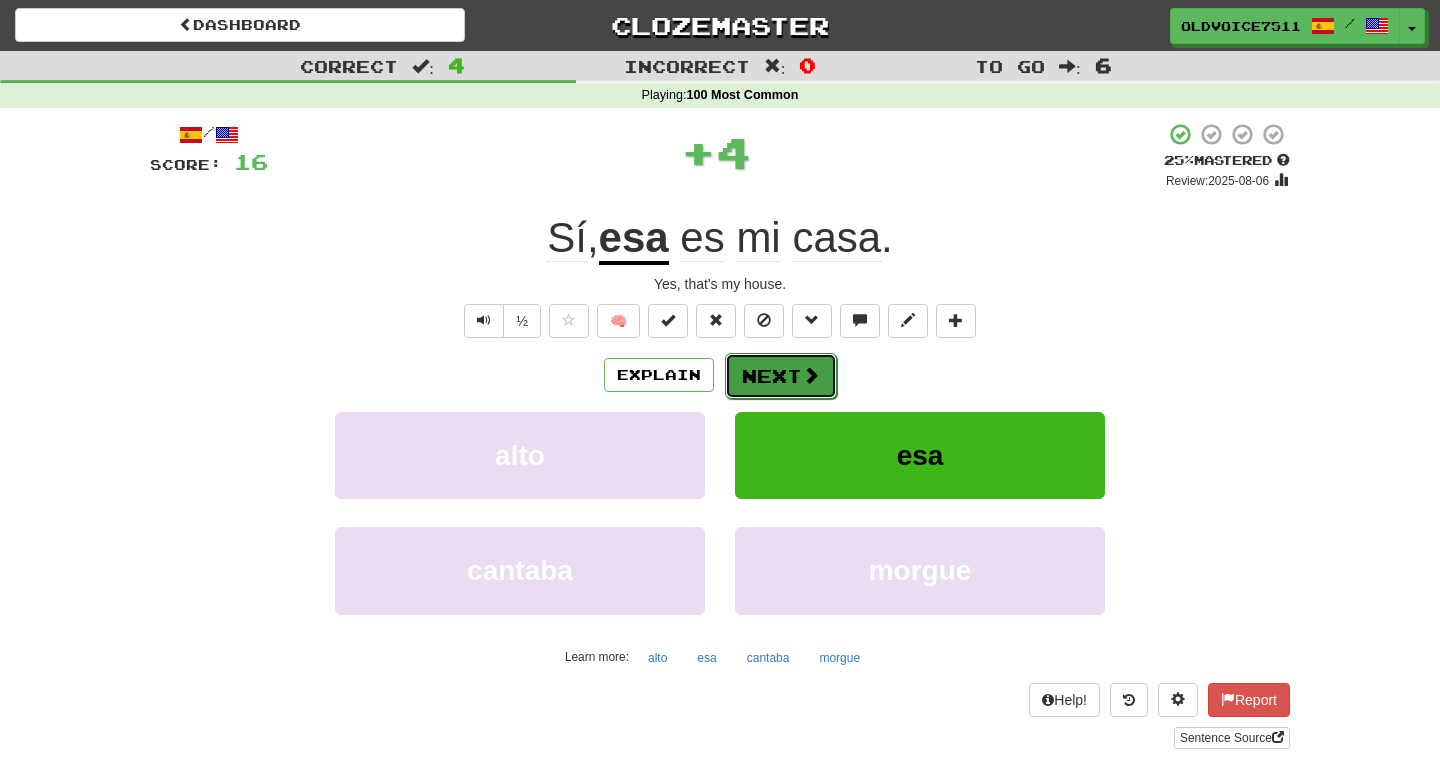 click on "Next" at bounding box center [781, 376] 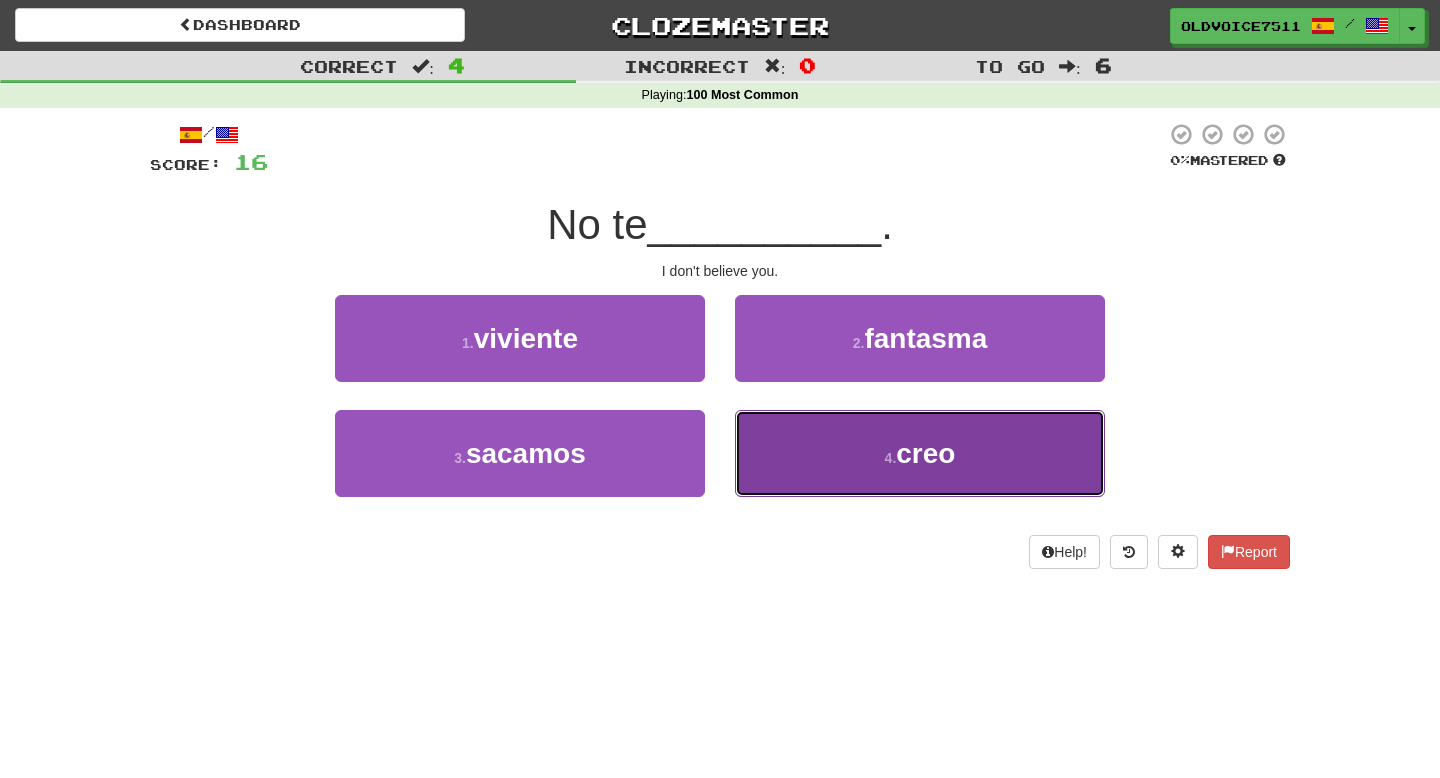 click on "4 .  creo" at bounding box center (920, 453) 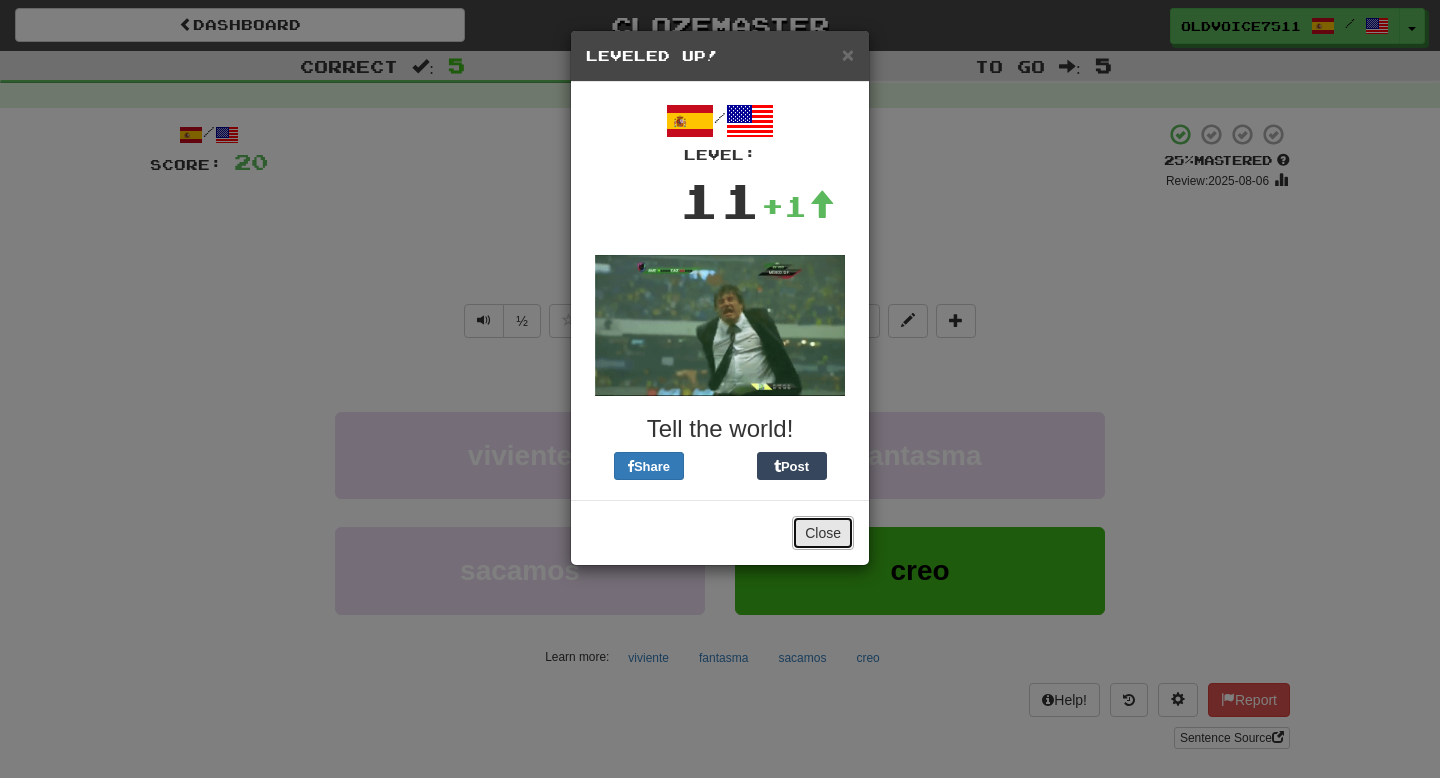 click on "Close" at bounding box center [823, 533] 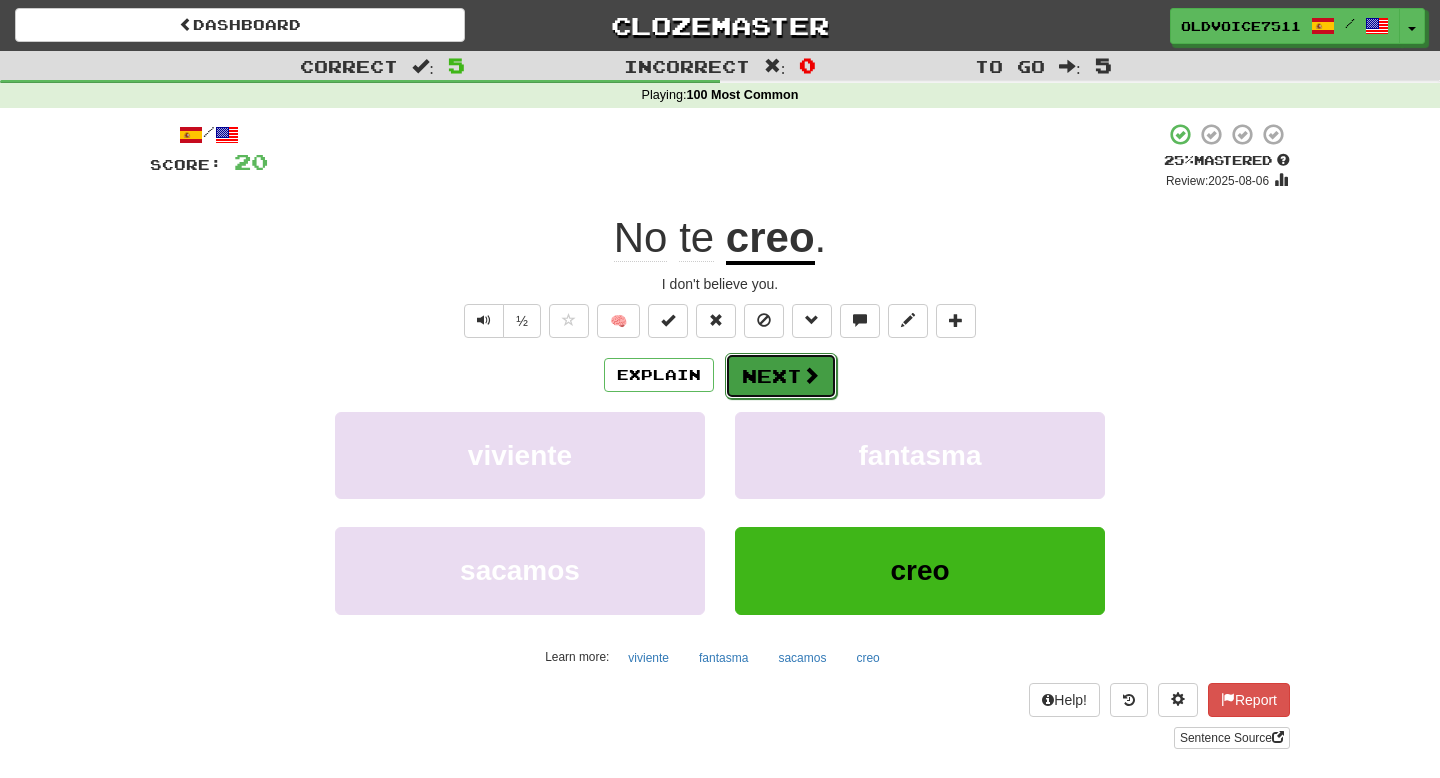 click on "Next" at bounding box center (781, 376) 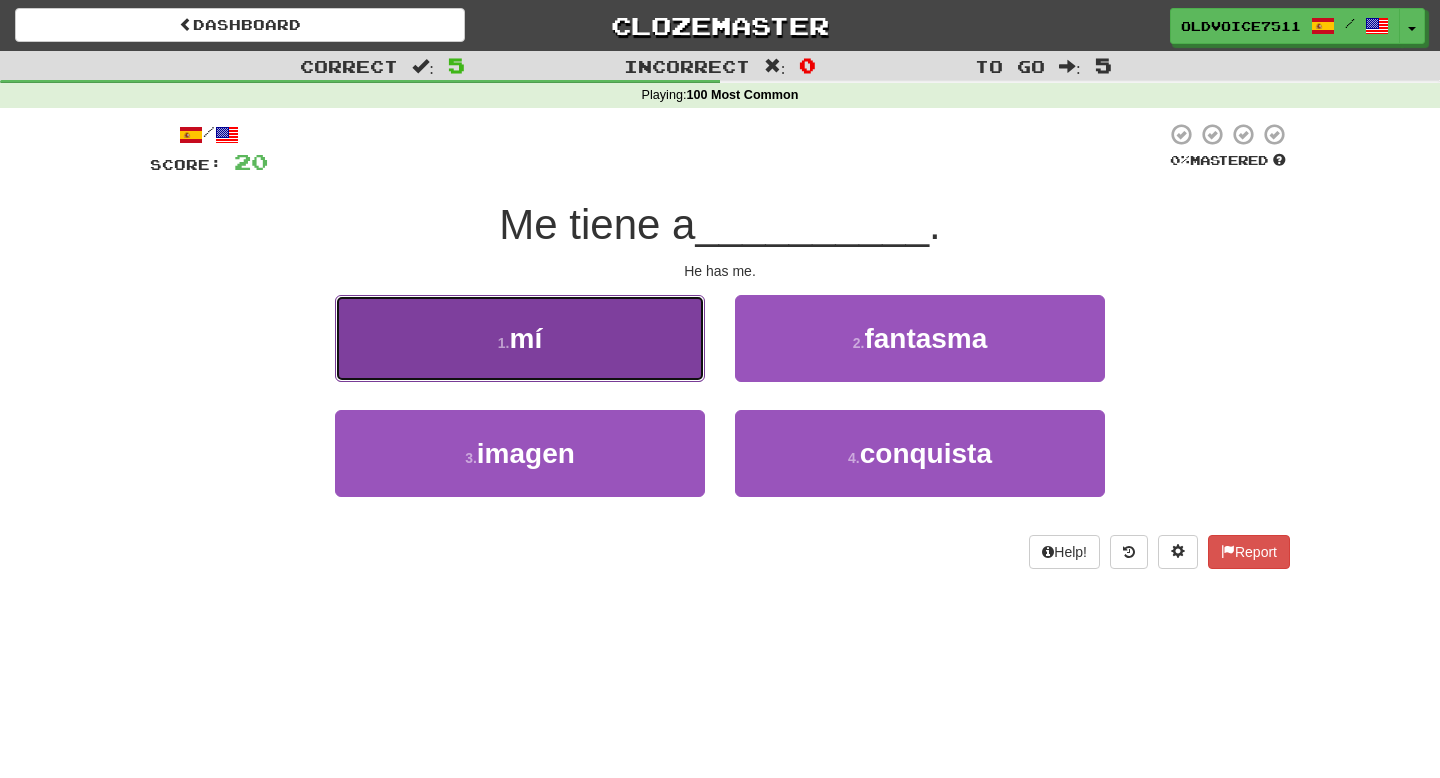 click on "1 .  mí" at bounding box center (520, 338) 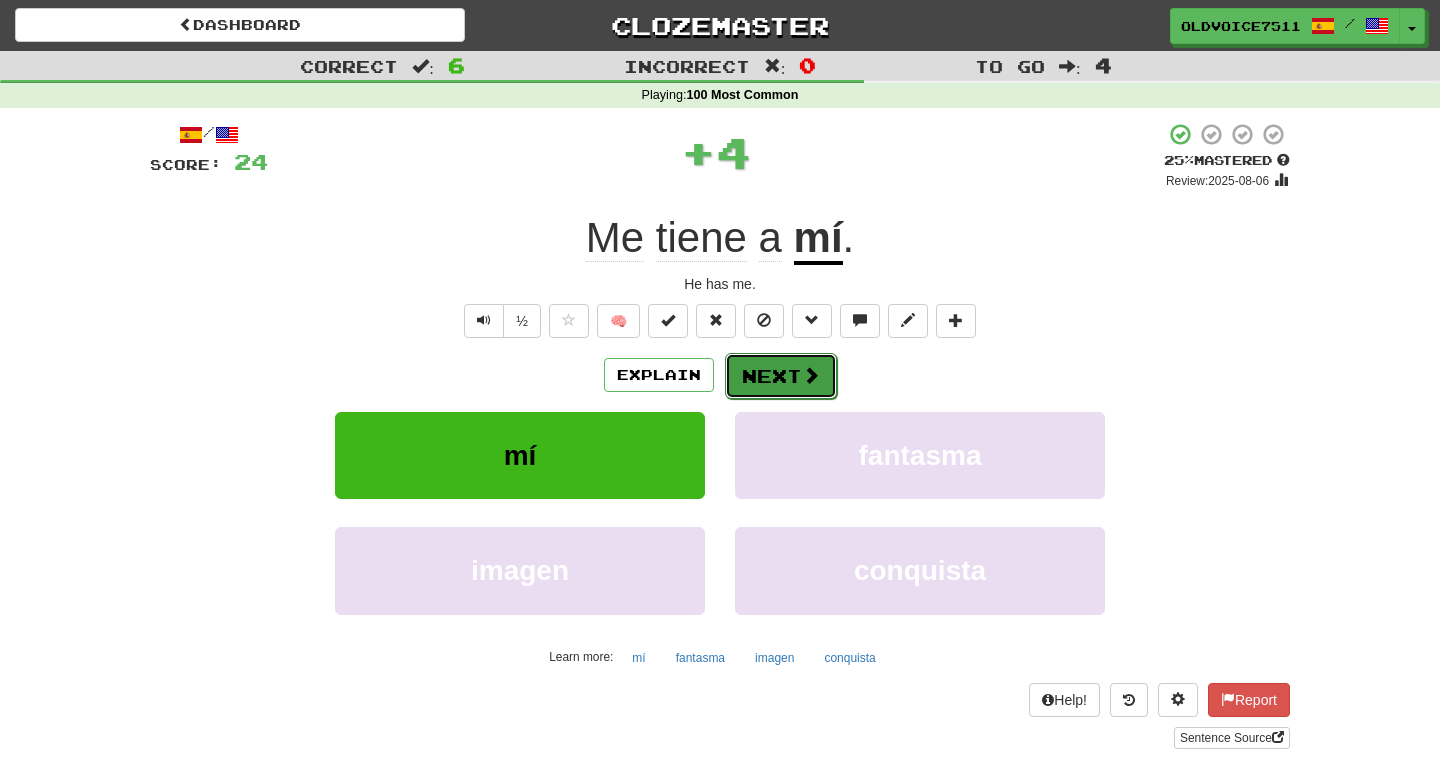 click on "Next" at bounding box center (781, 376) 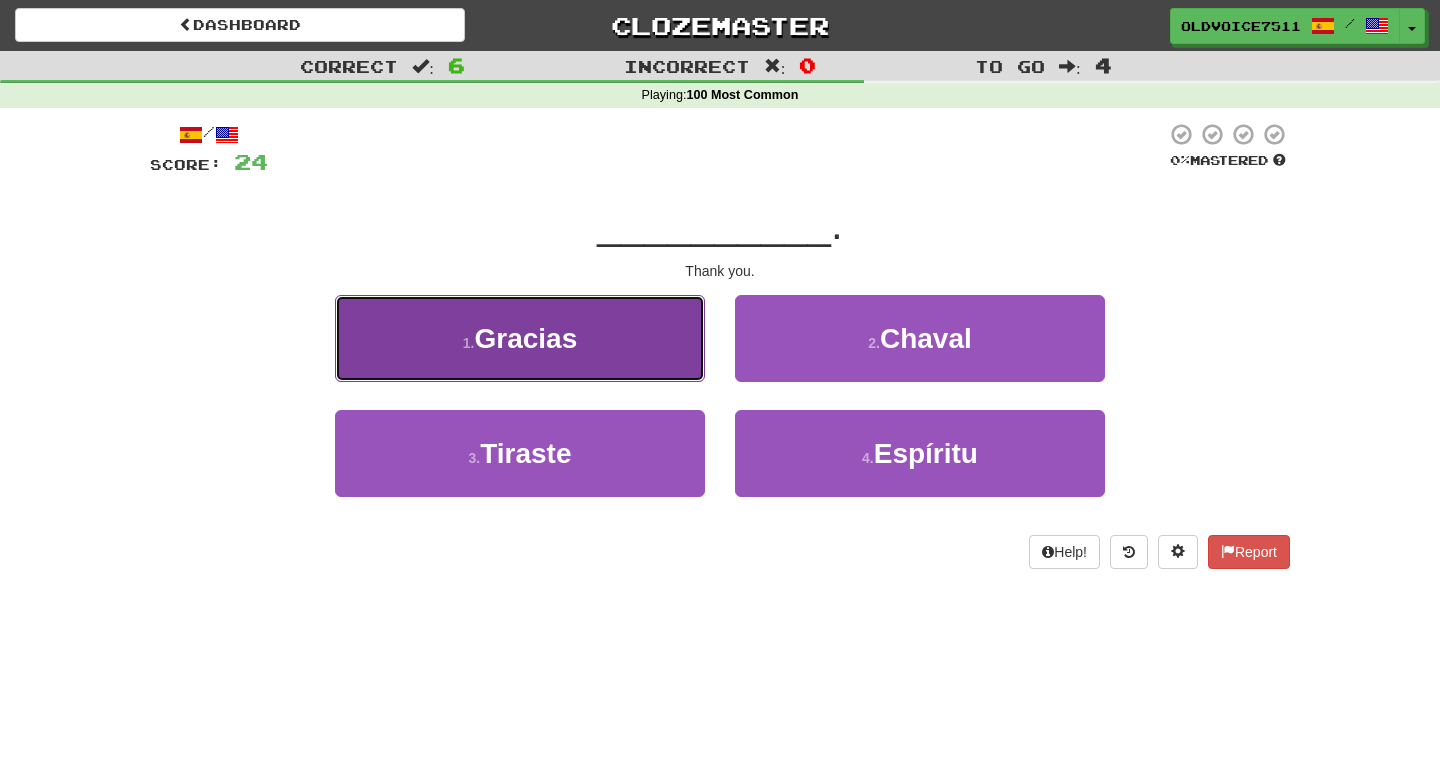 click on "1 .  Gracias" at bounding box center (520, 338) 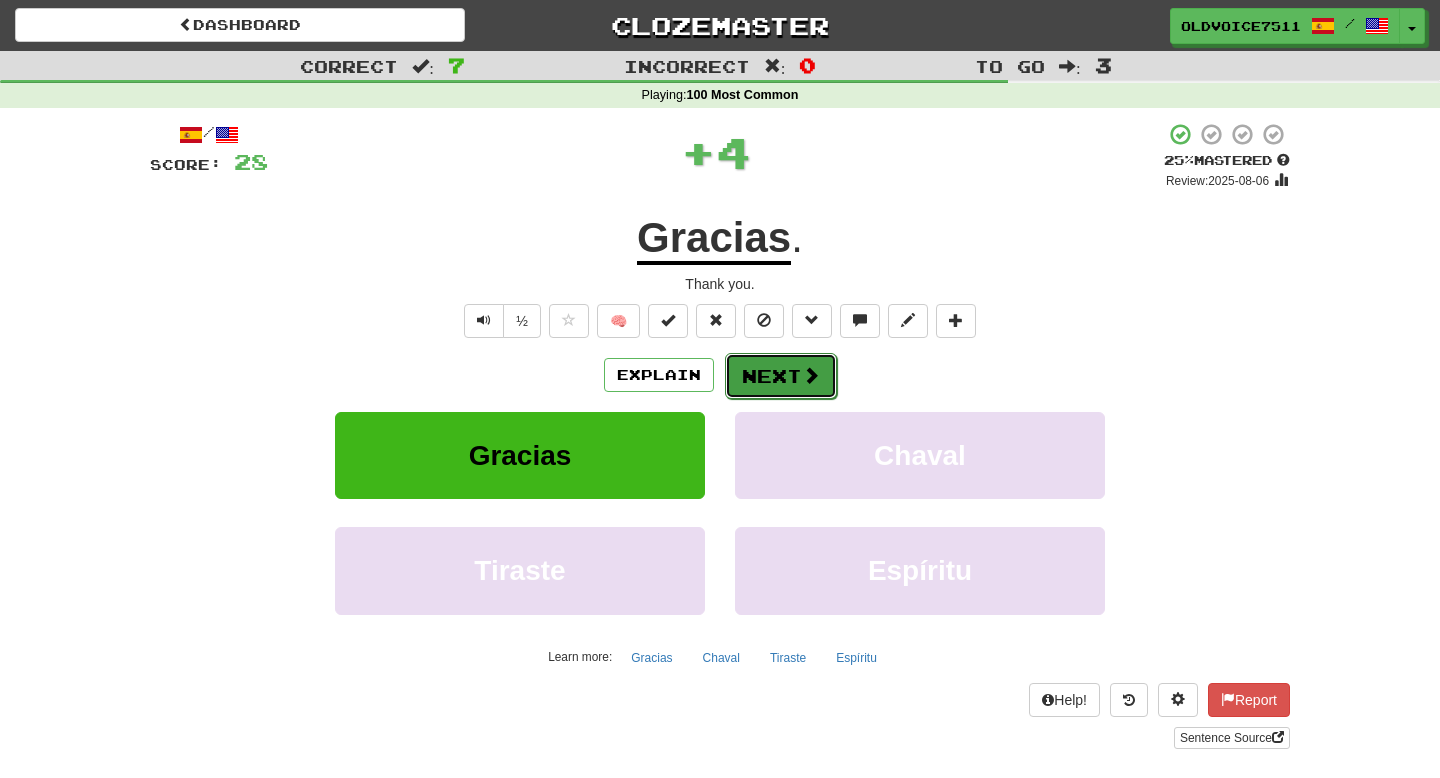 click on "Next" at bounding box center (781, 376) 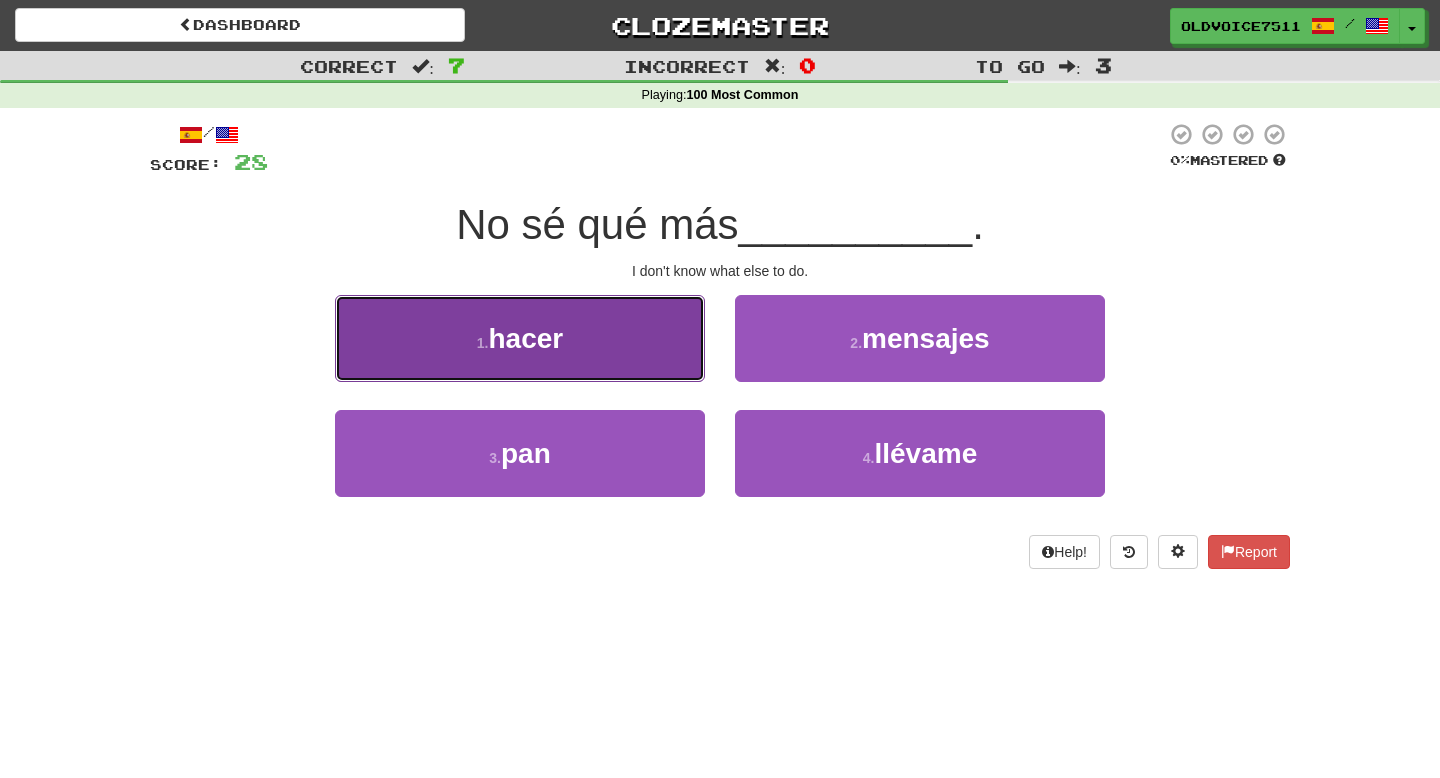 click on "1 .  hacer" at bounding box center (520, 338) 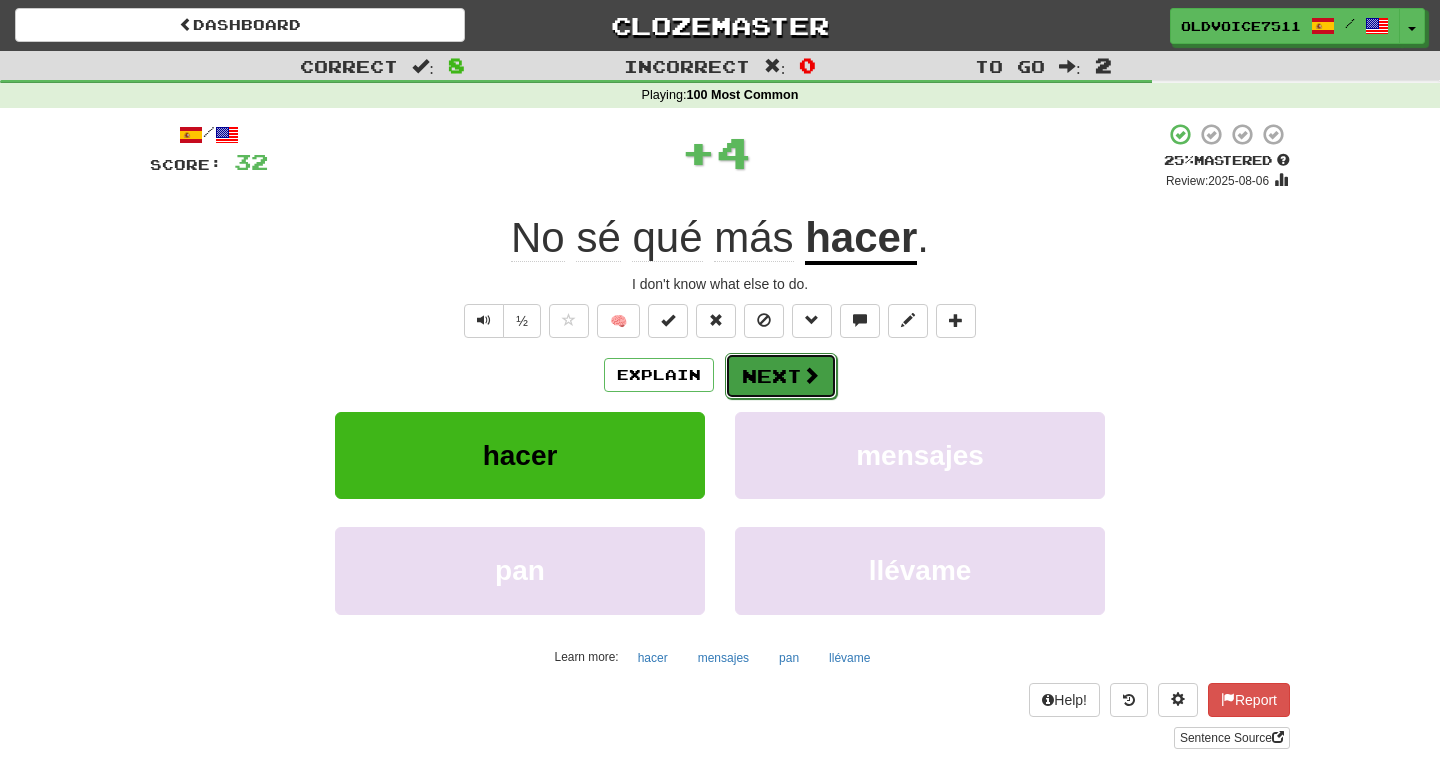 click on "Next" at bounding box center (781, 376) 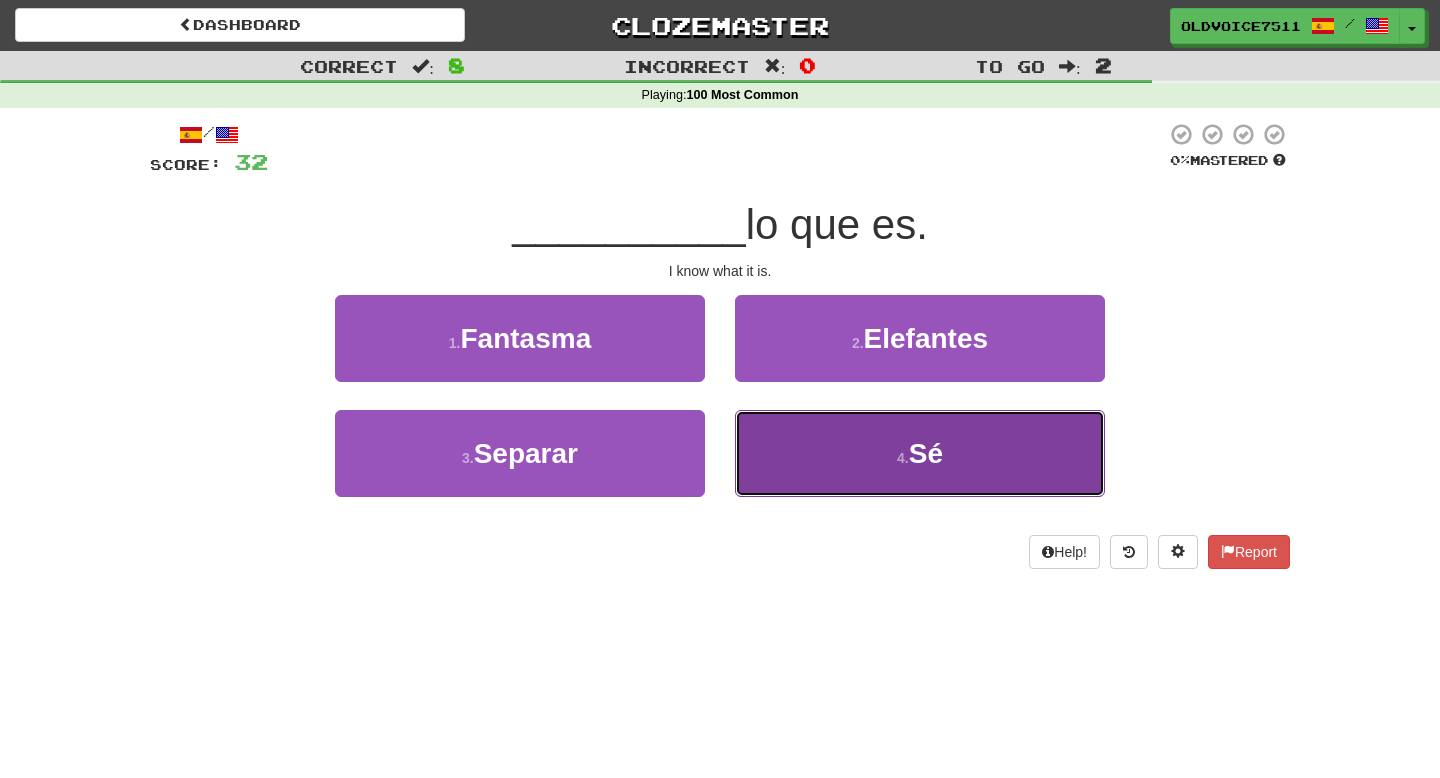 click on "4 .  Sé" at bounding box center [920, 453] 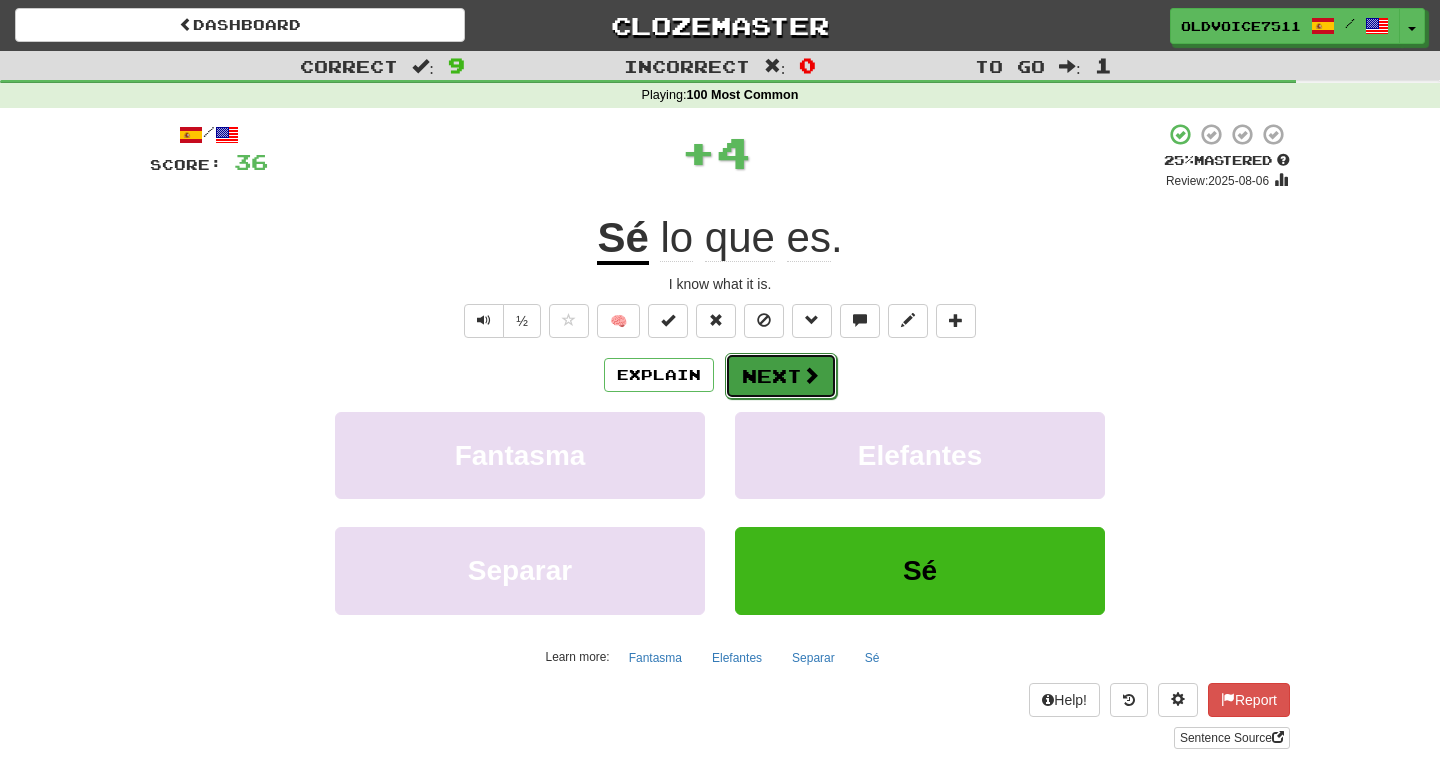 click on "Next" at bounding box center [781, 376] 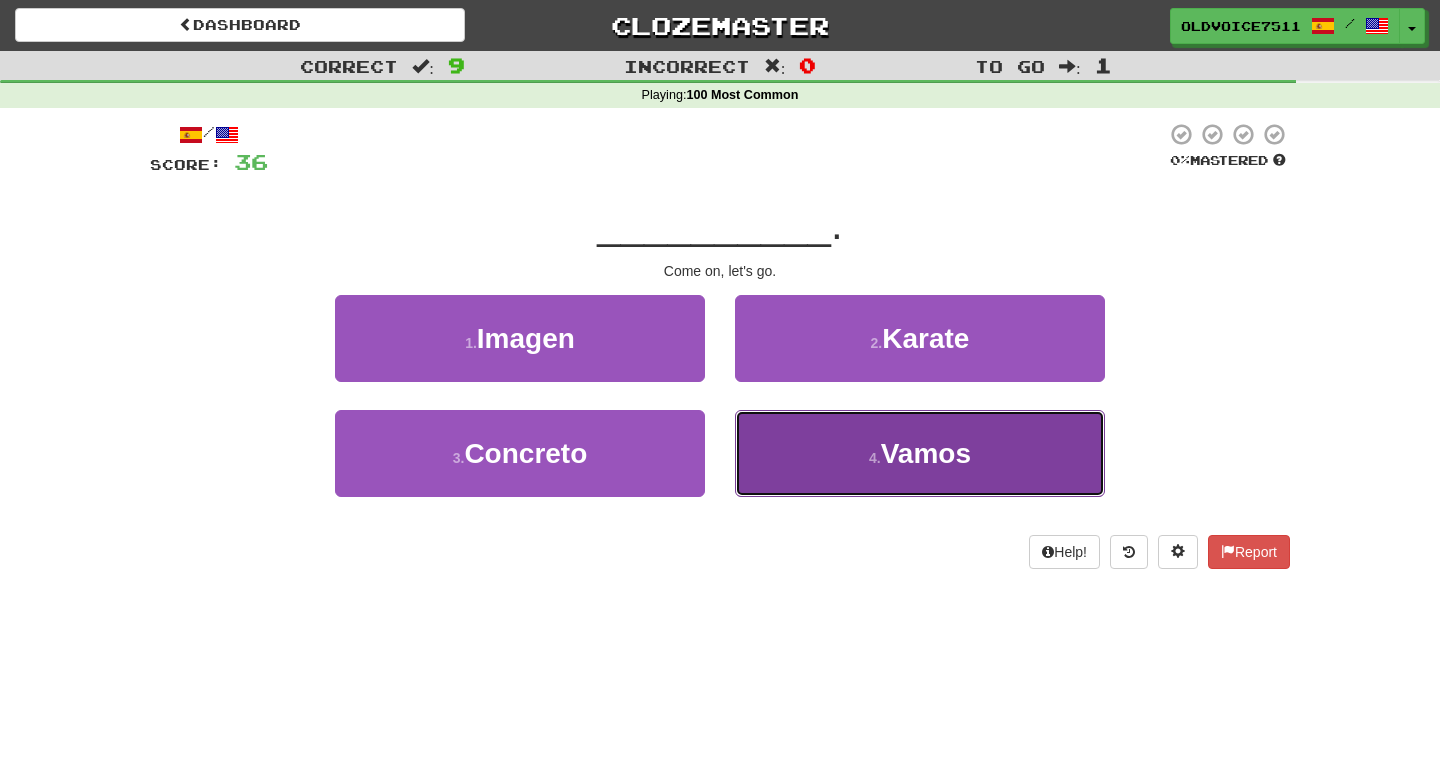 click on "4 .  Vamos" at bounding box center [920, 453] 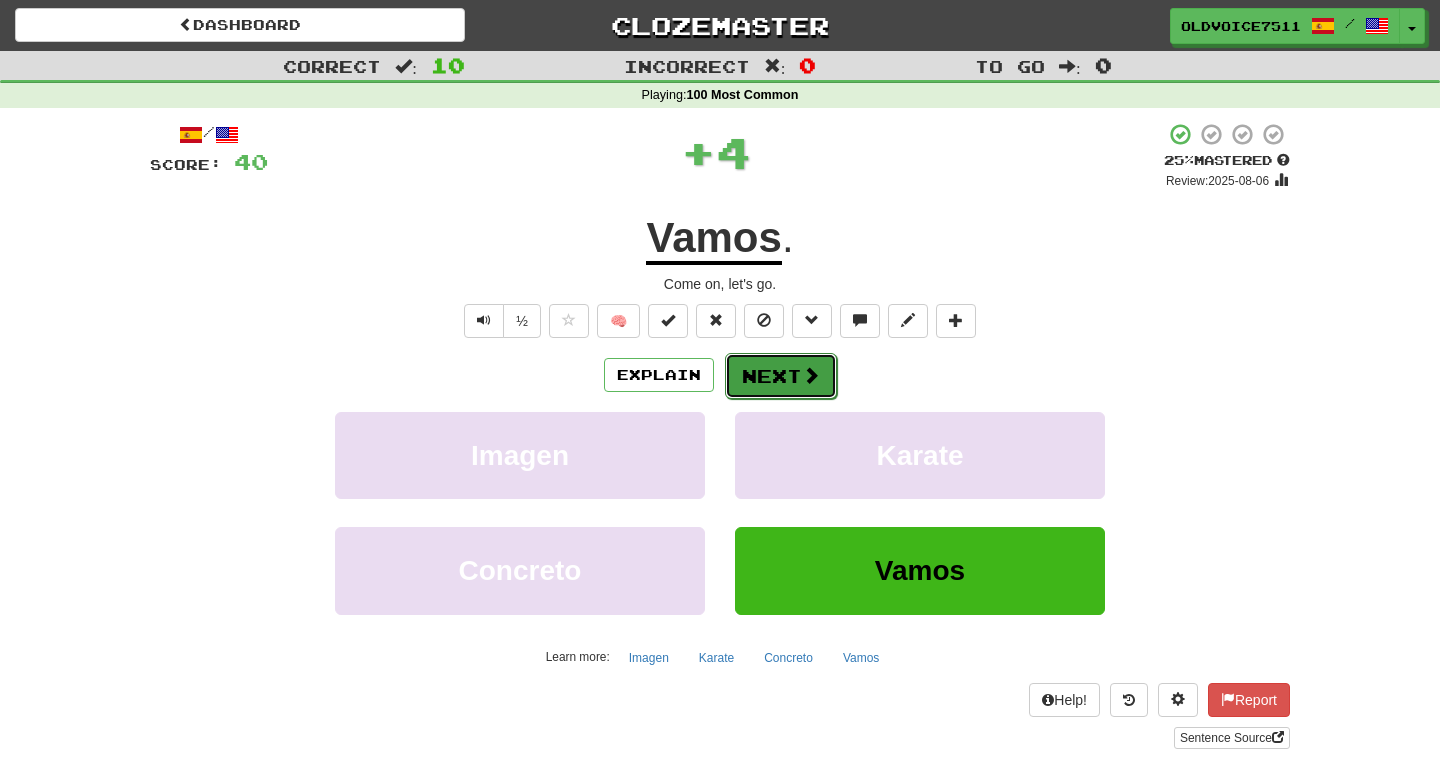 click on "Next" at bounding box center (781, 376) 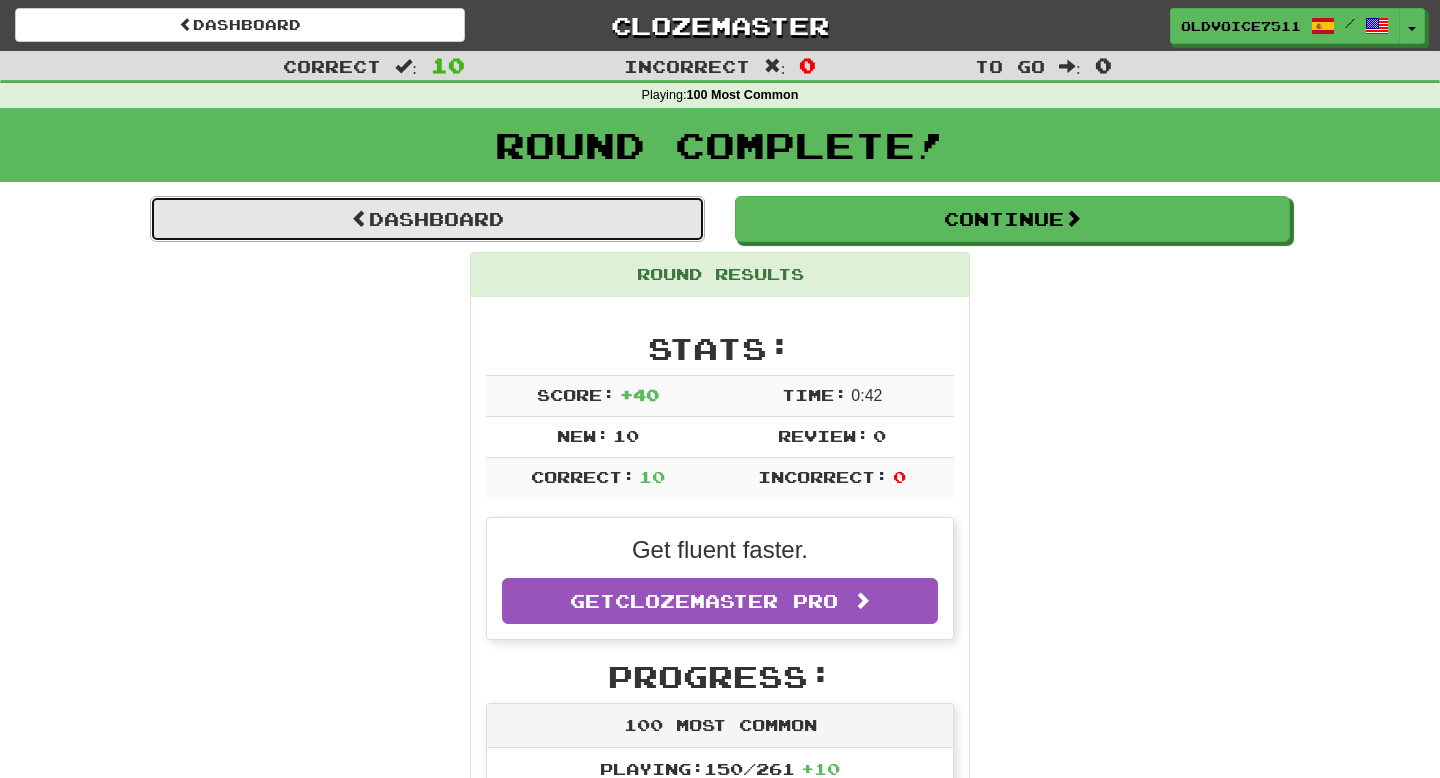 click on "Dashboard" at bounding box center [427, 219] 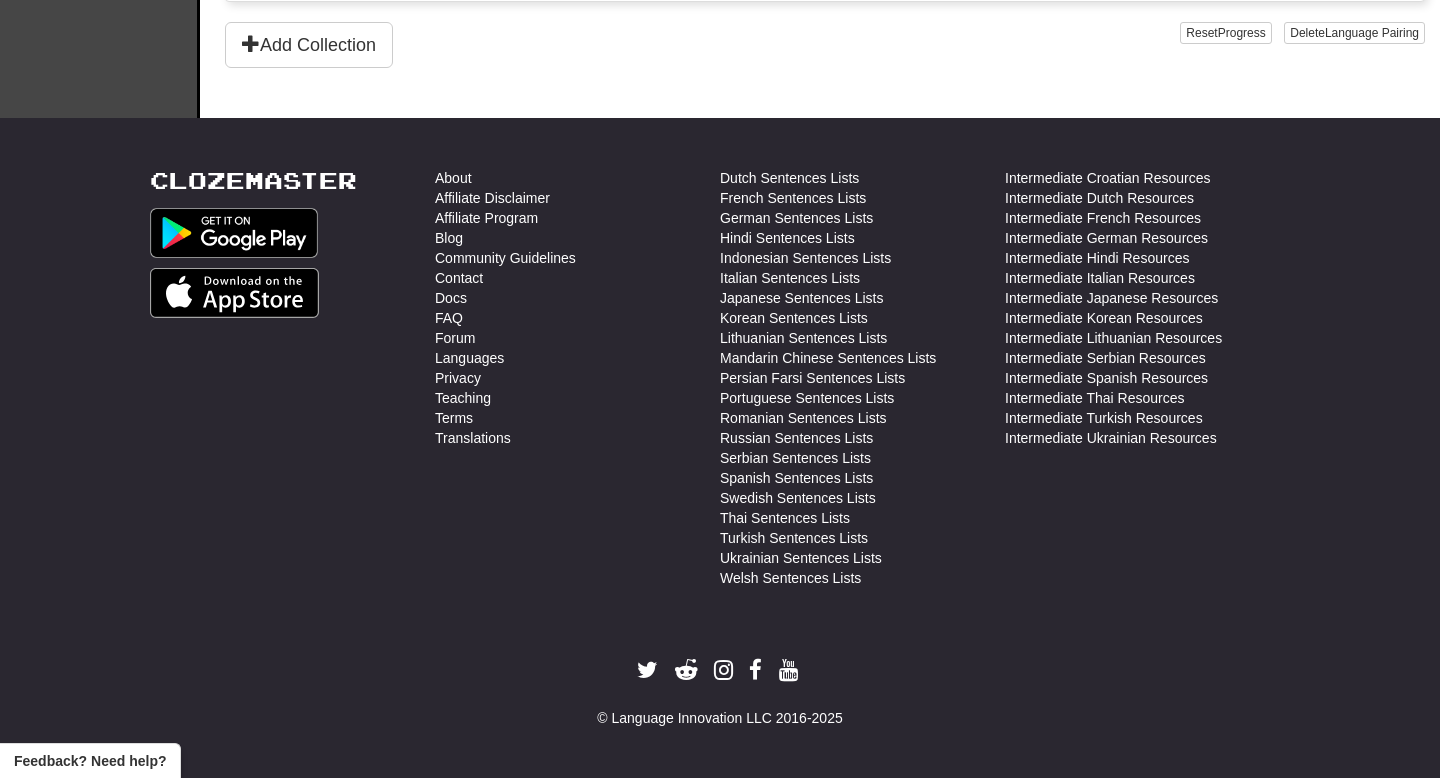 scroll, scrollTop: 0, scrollLeft: 0, axis: both 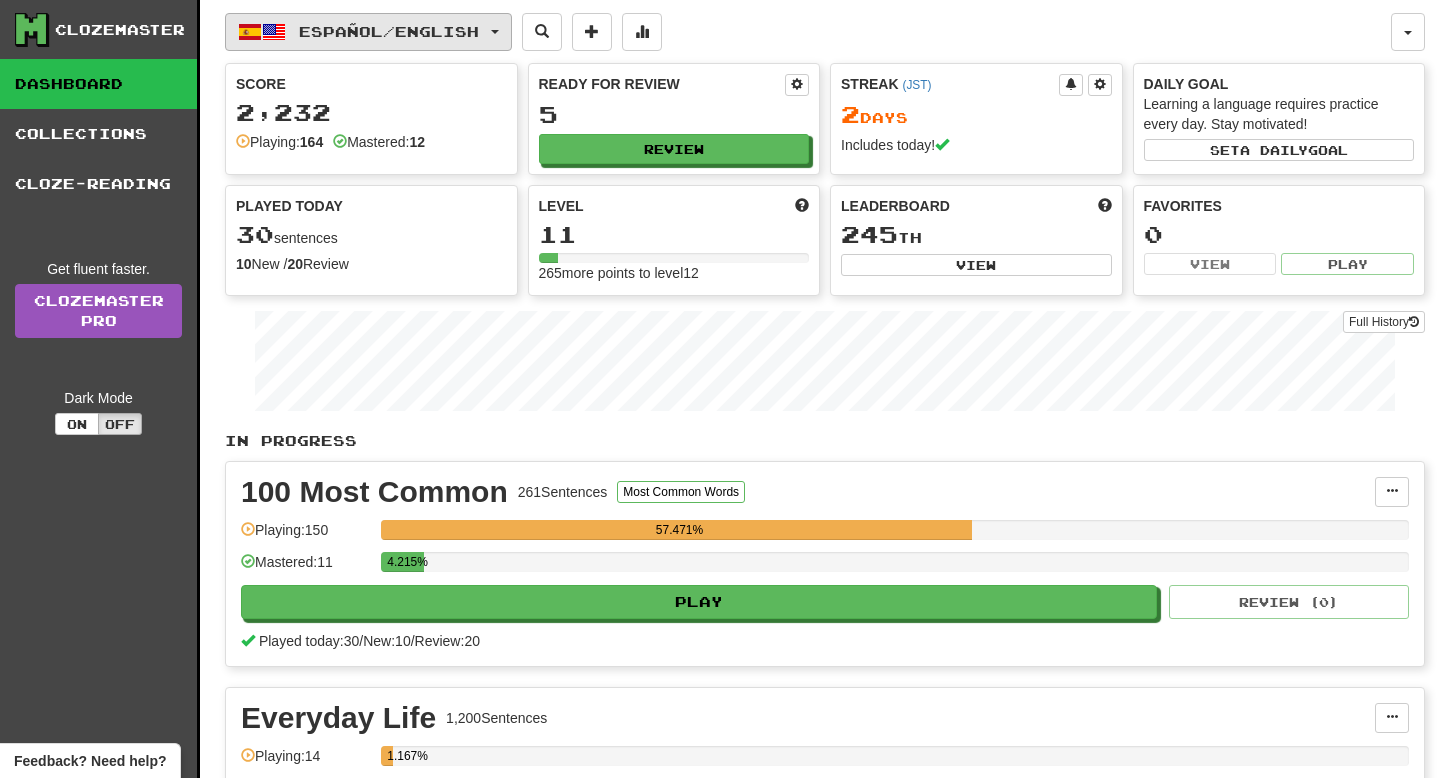 click at bounding box center (250, 32) 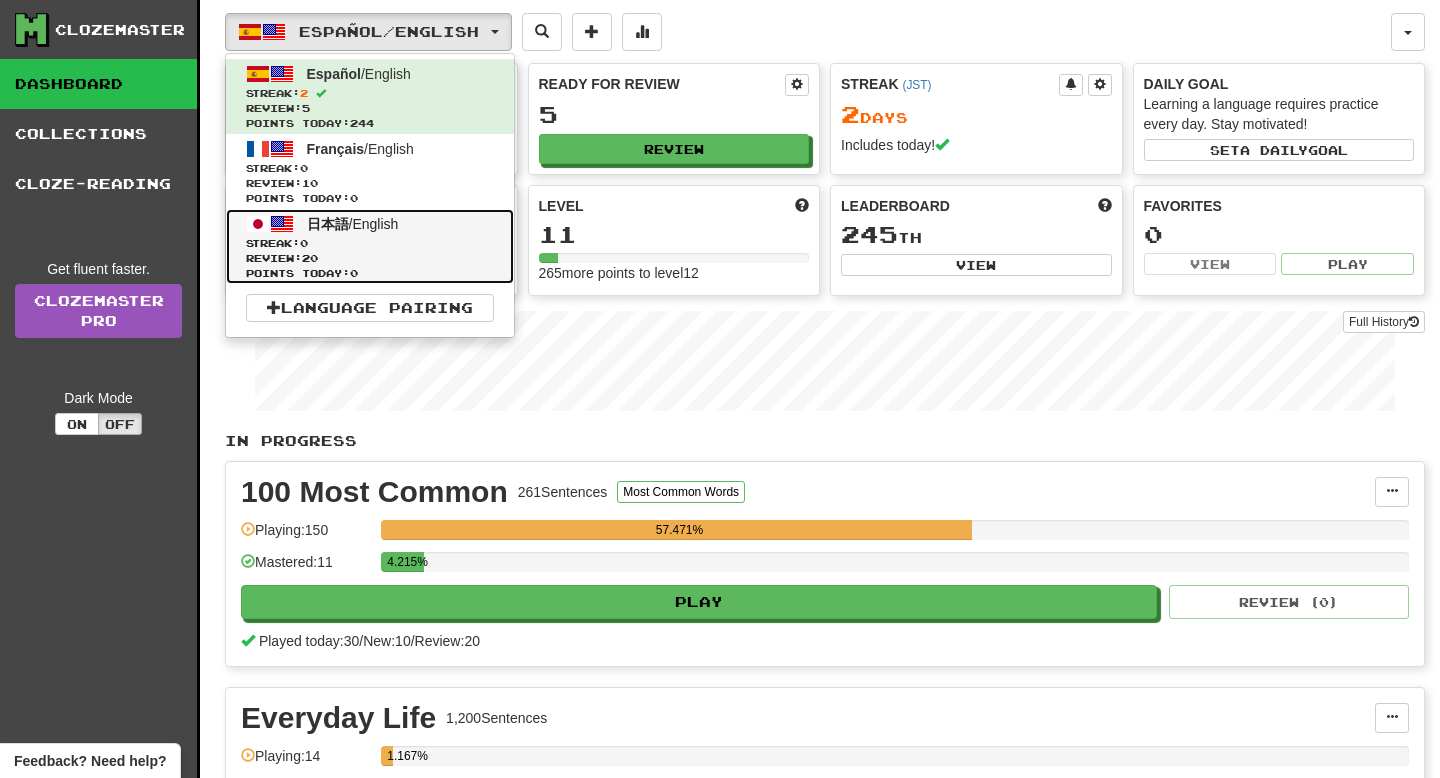 click on "日本語" at bounding box center [328, 224] 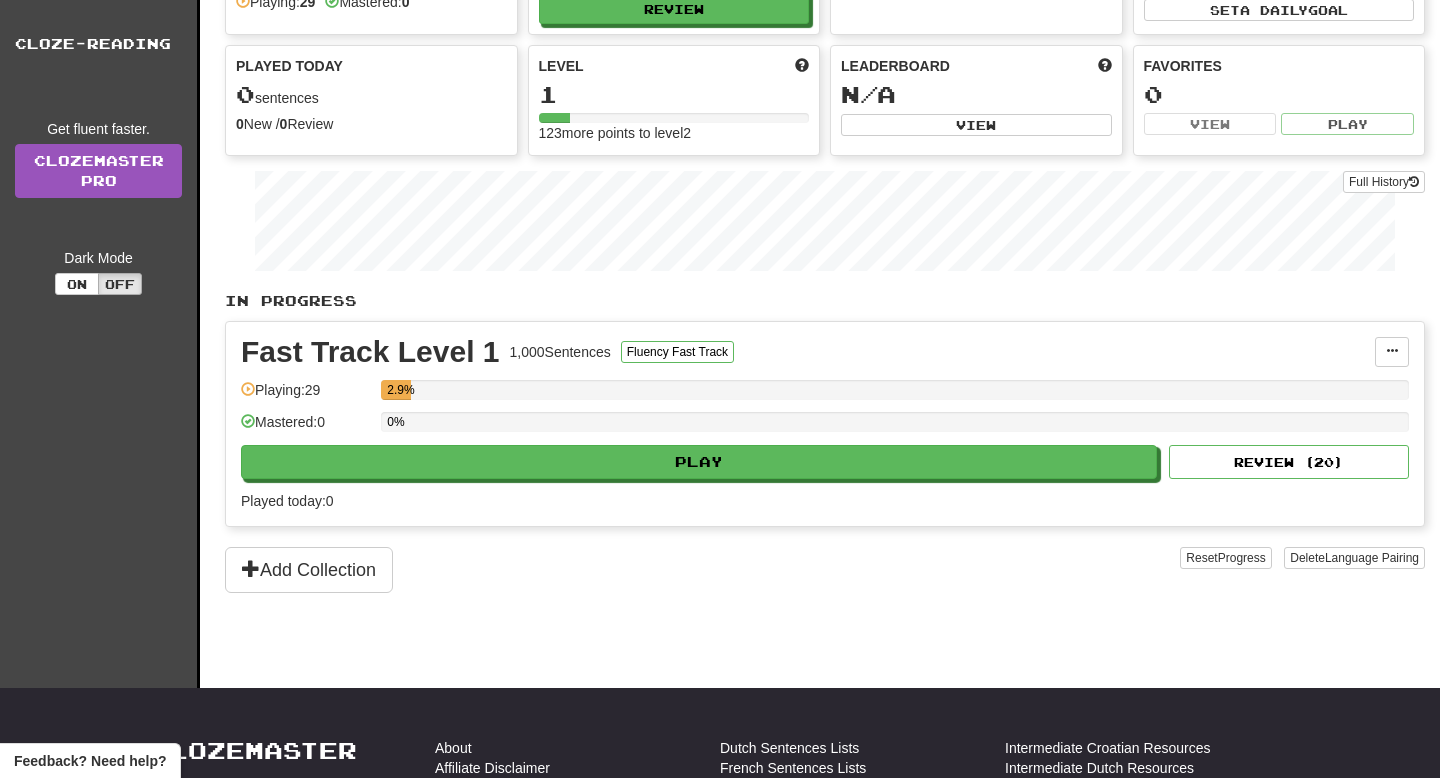 scroll, scrollTop: 137, scrollLeft: 0, axis: vertical 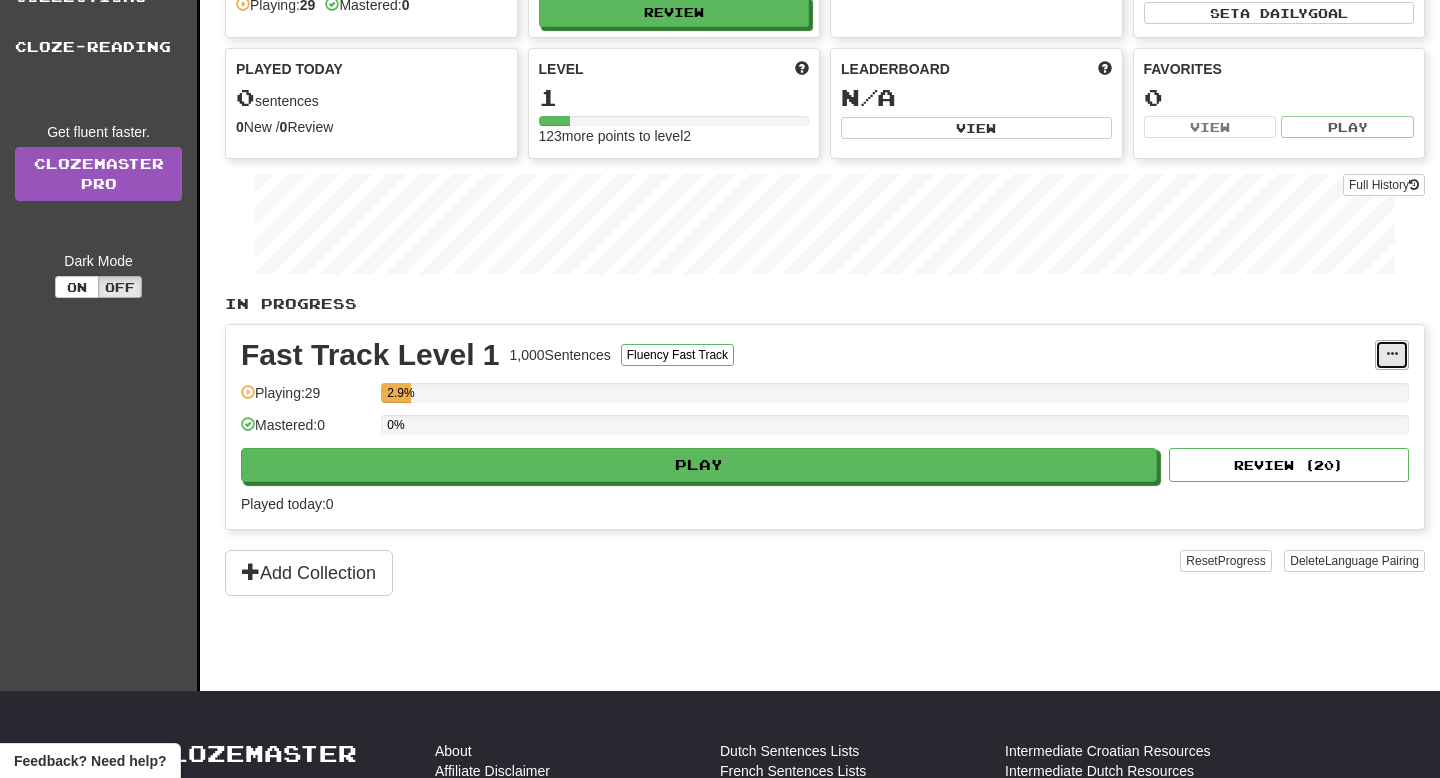 click at bounding box center [1392, 354] 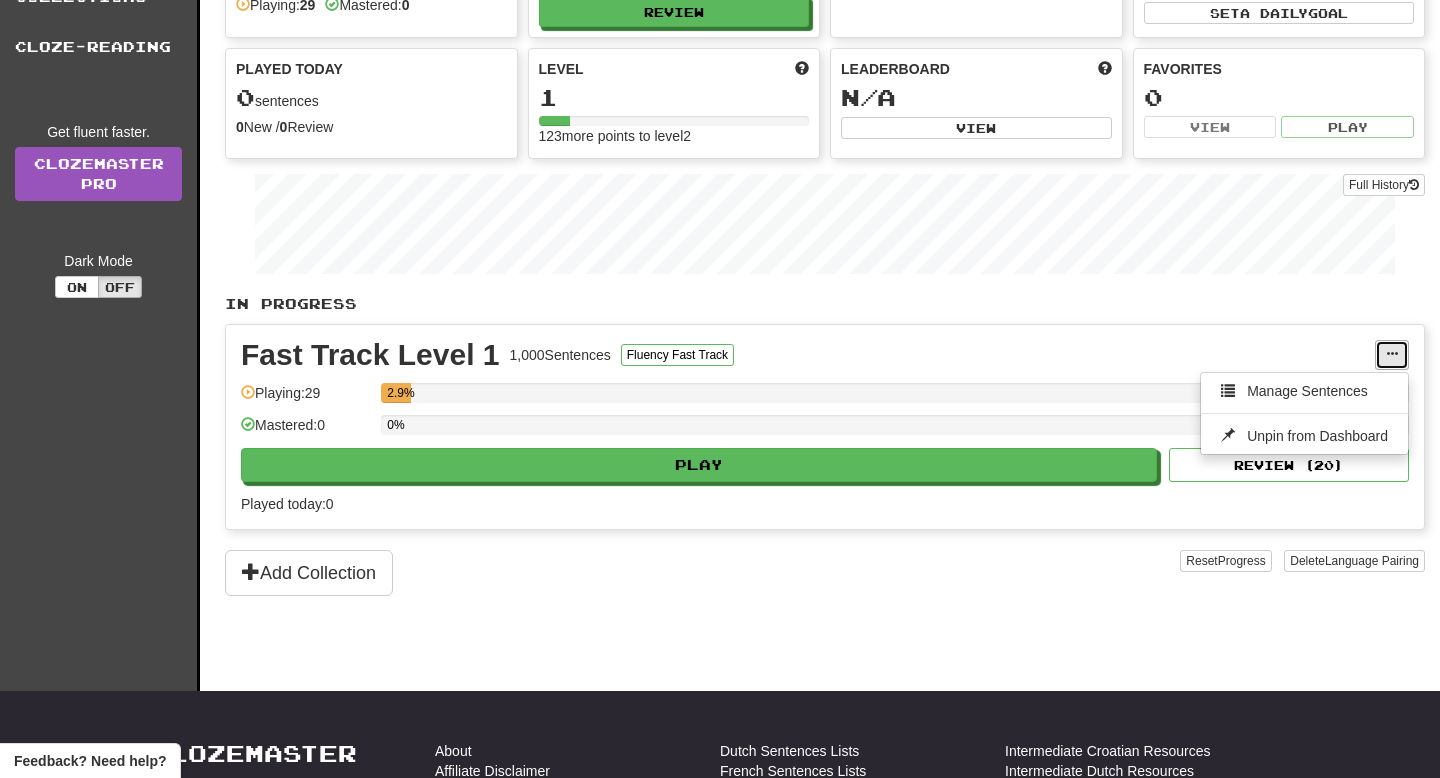 click at bounding box center [1392, 354] 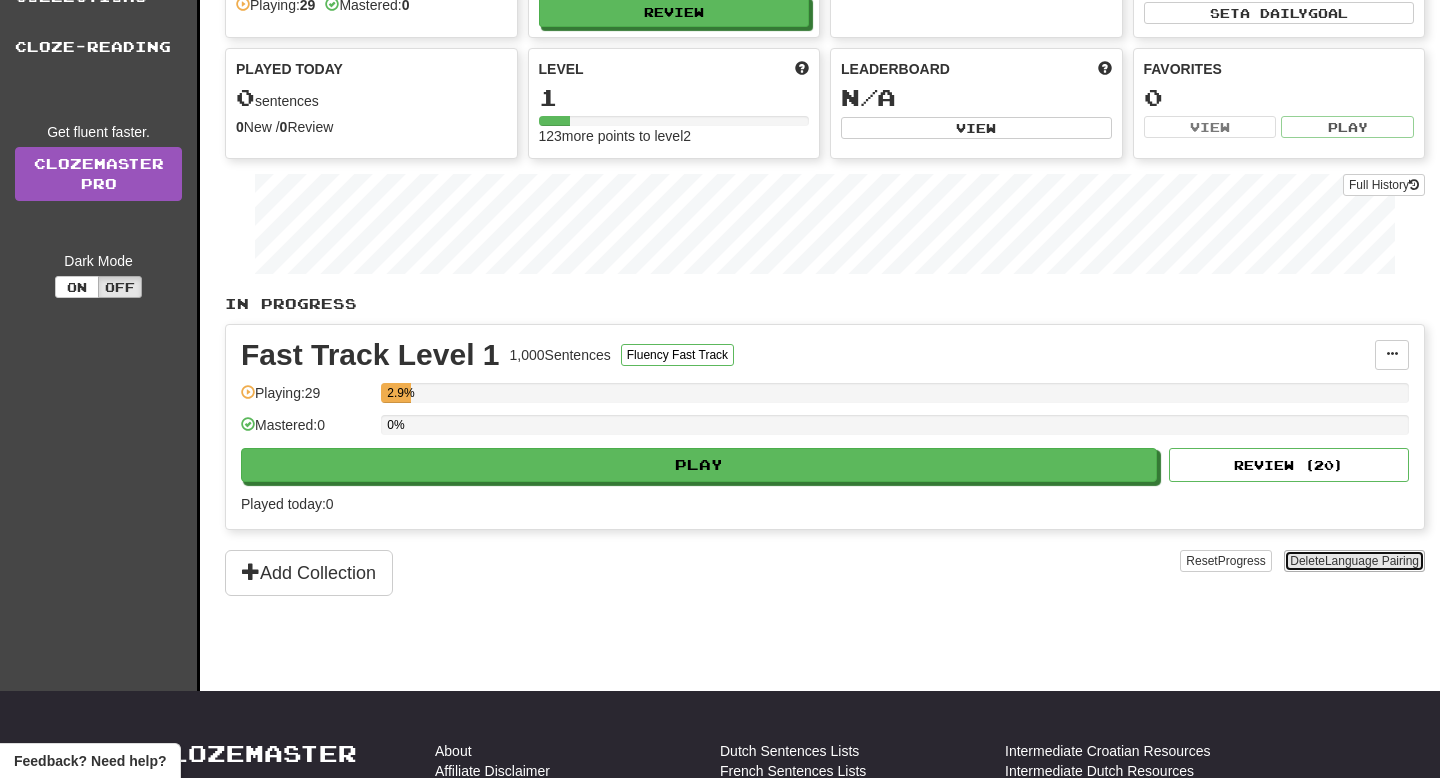 click on "Language Pairing" at bounding box center [1372, 561] 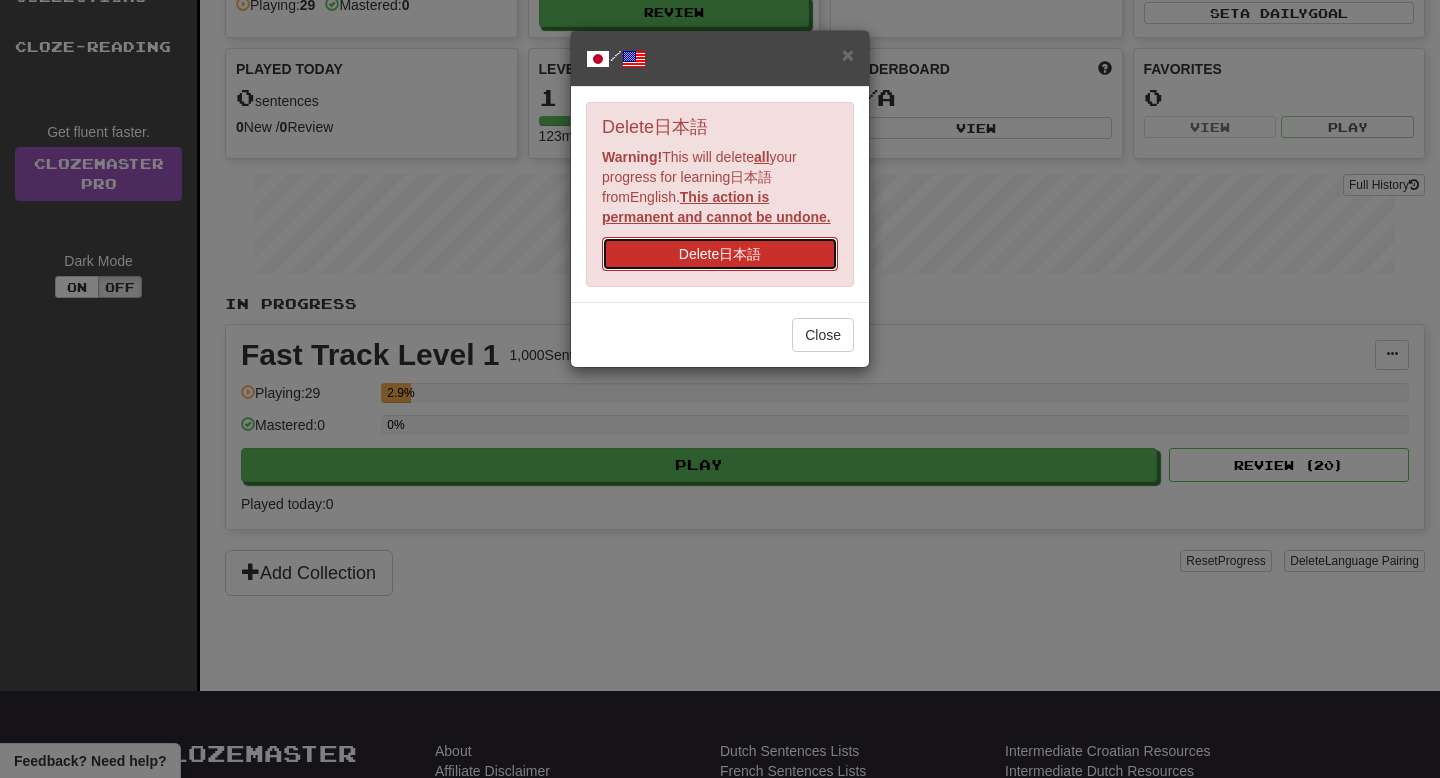 click on "Delete  日本語" at bounding box center [720, 254] 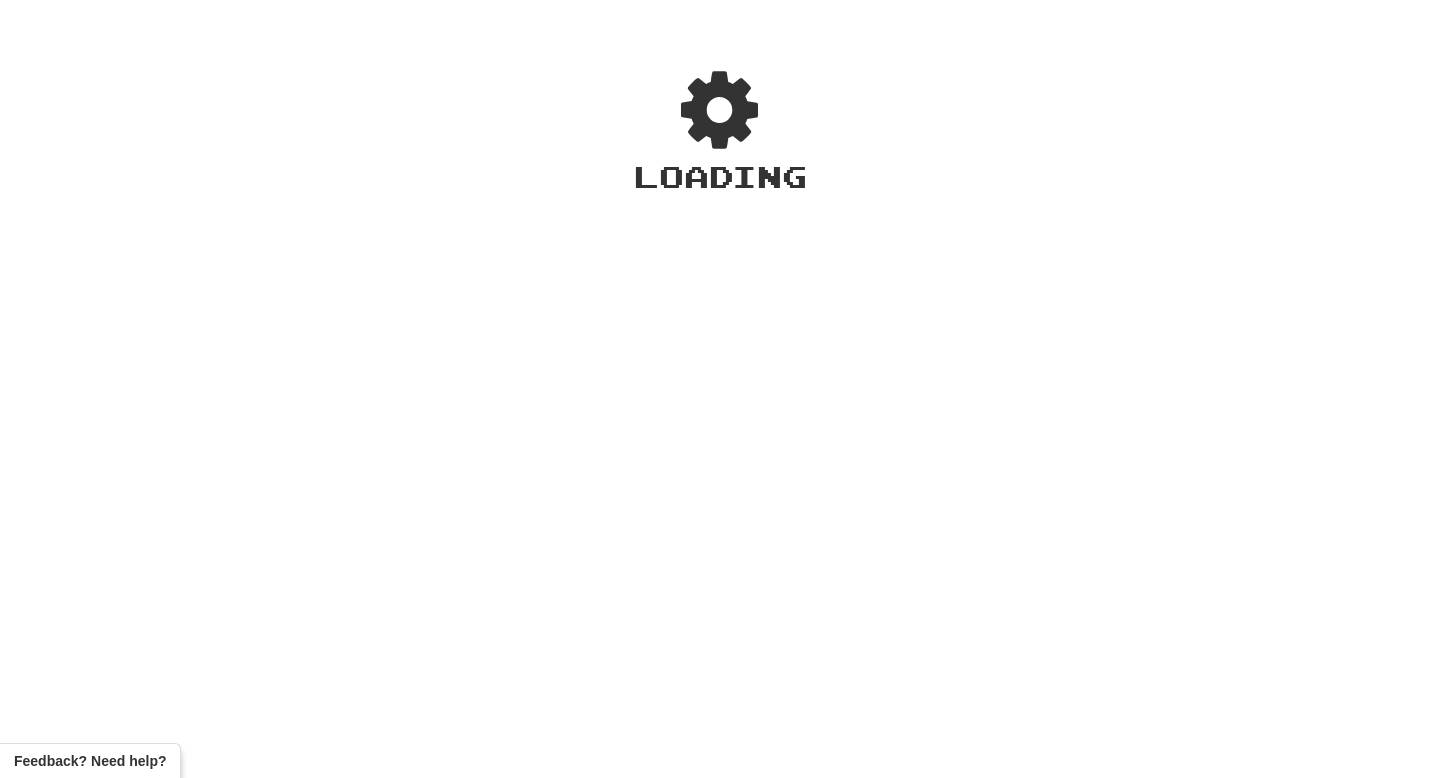 scroll, scrollTop: 0, scrollLeft: 0, axis: both 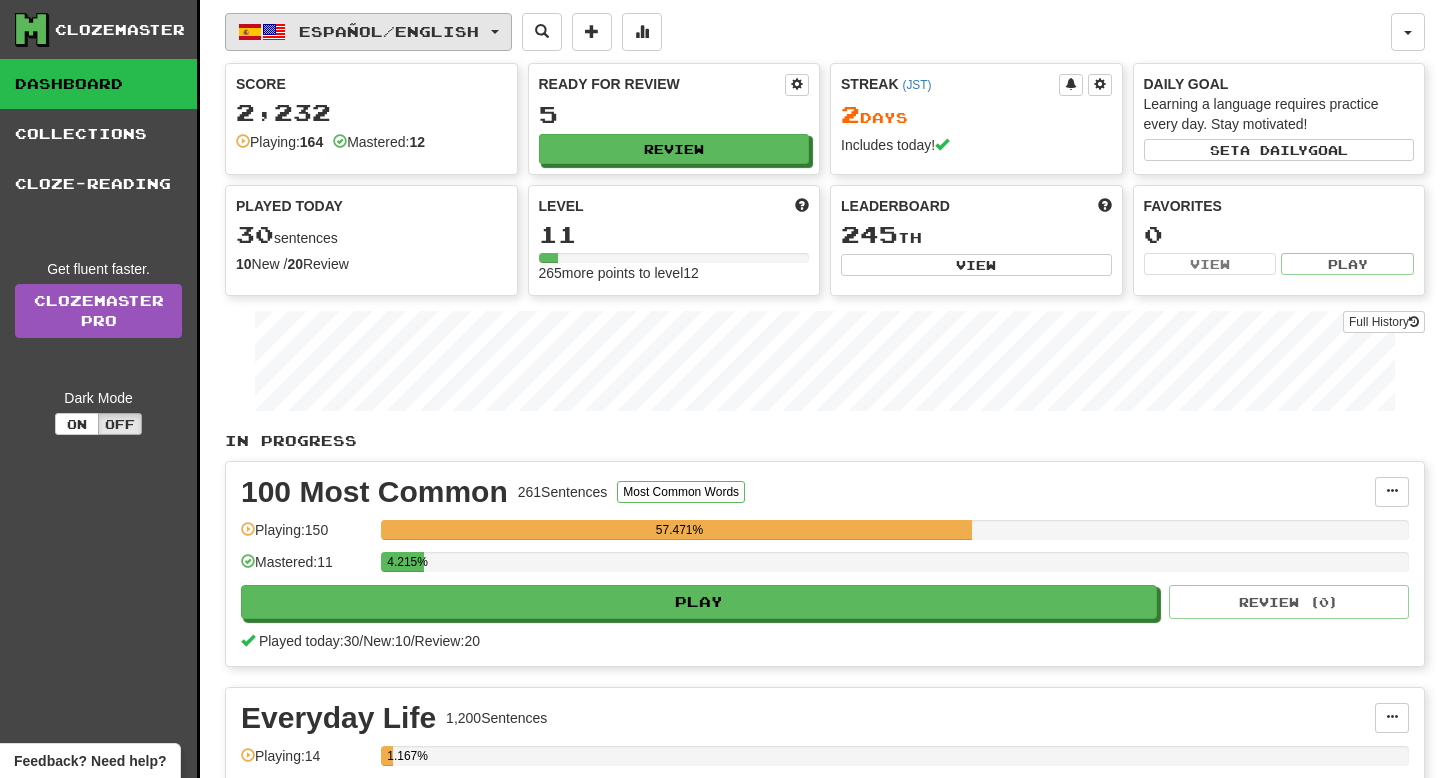 click at bounding box center [495, 32] 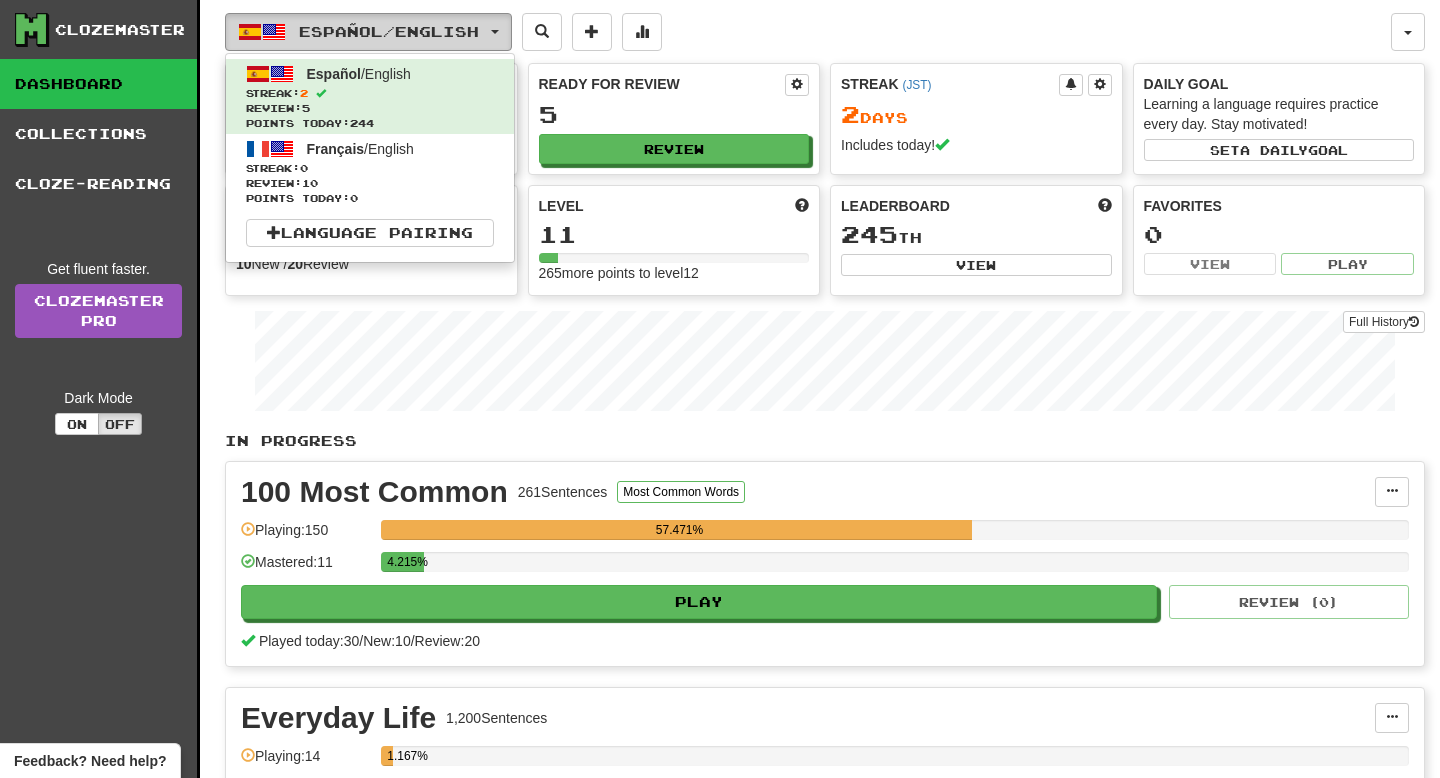 click on "Español  /  English" at bounding box center [368, 32] 